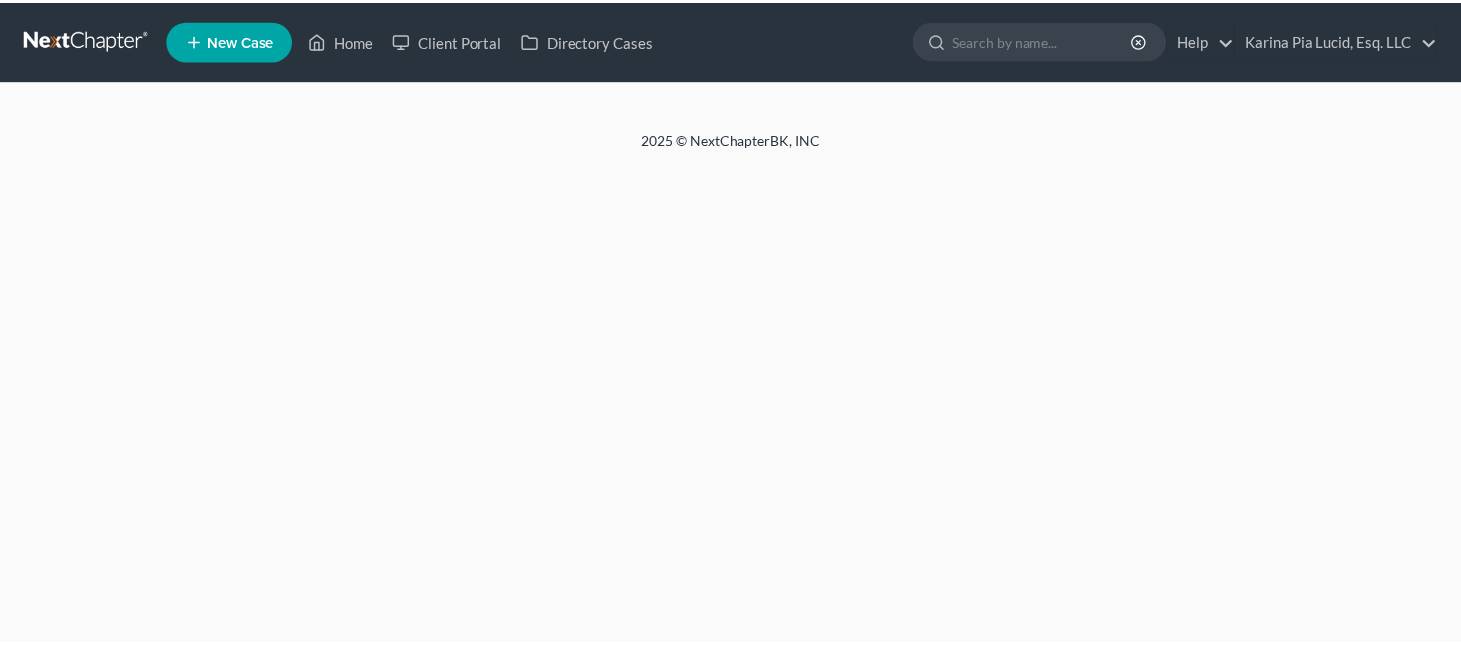 scroll, scrollTop: 0, scrollLeft: 0, axis: both 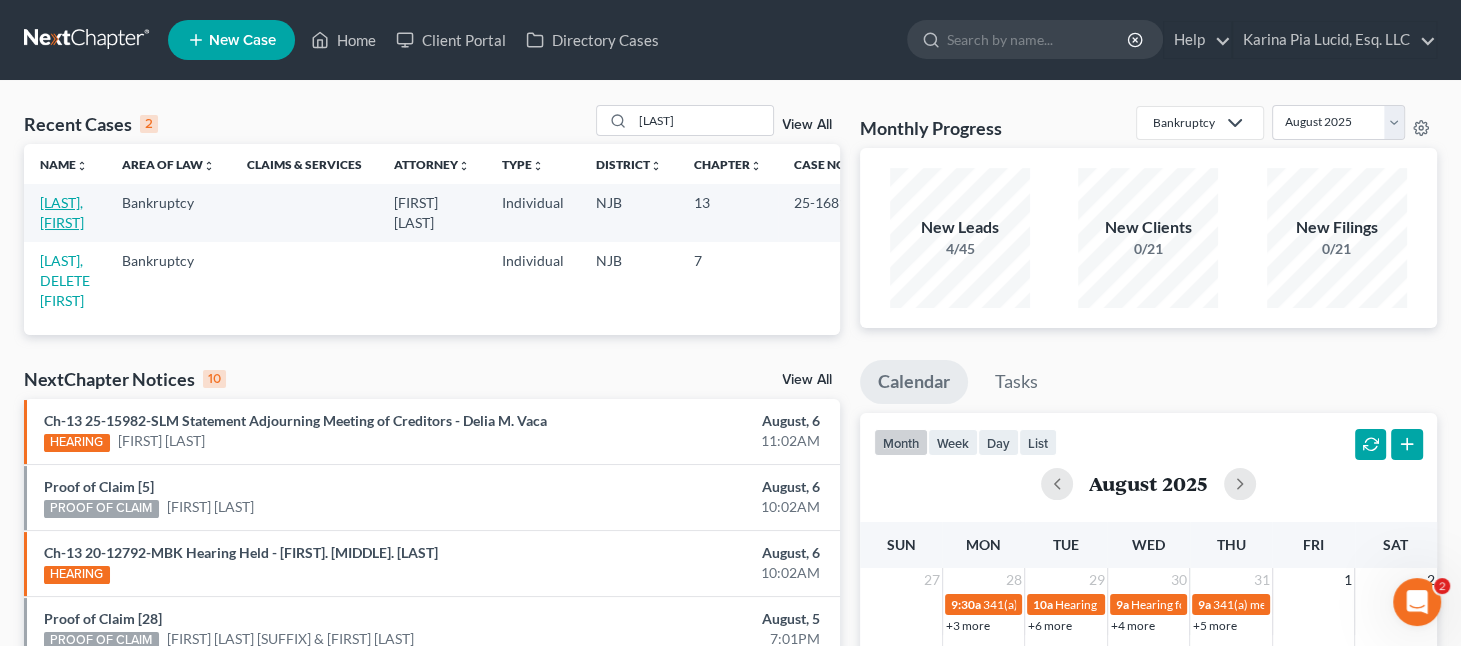 click on "[LAST], [FIRST]" at bounding box center [62, 212] 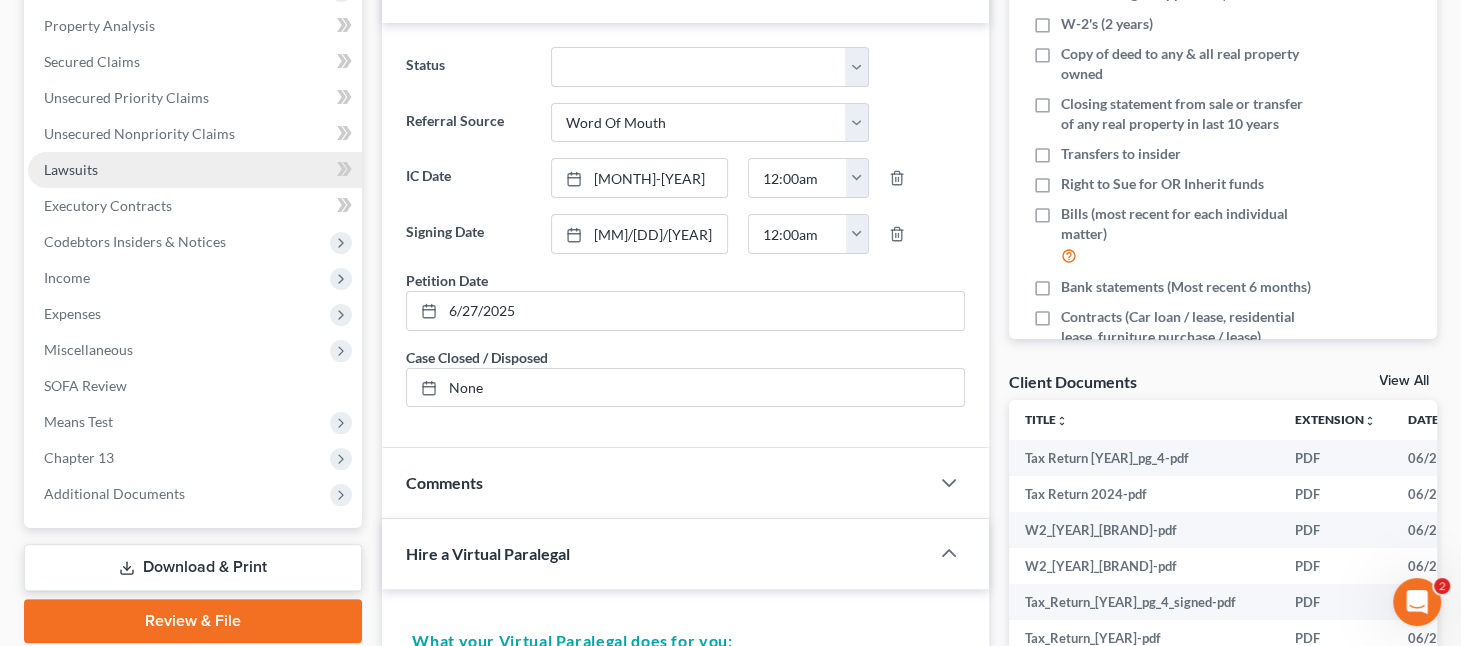scroll, scrollTop: 500, scrollLeft: 0, axis: vertical 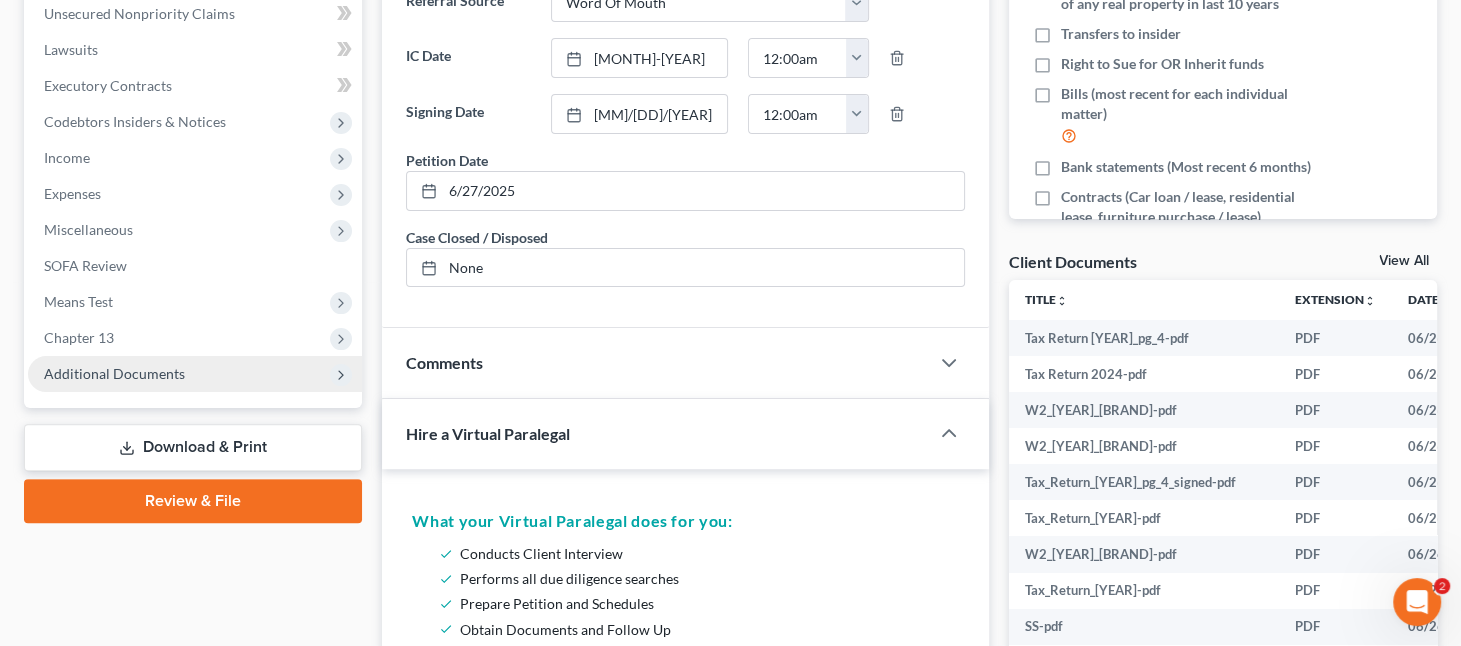 click on "Additional Documents" at bounding box center (114, 373) 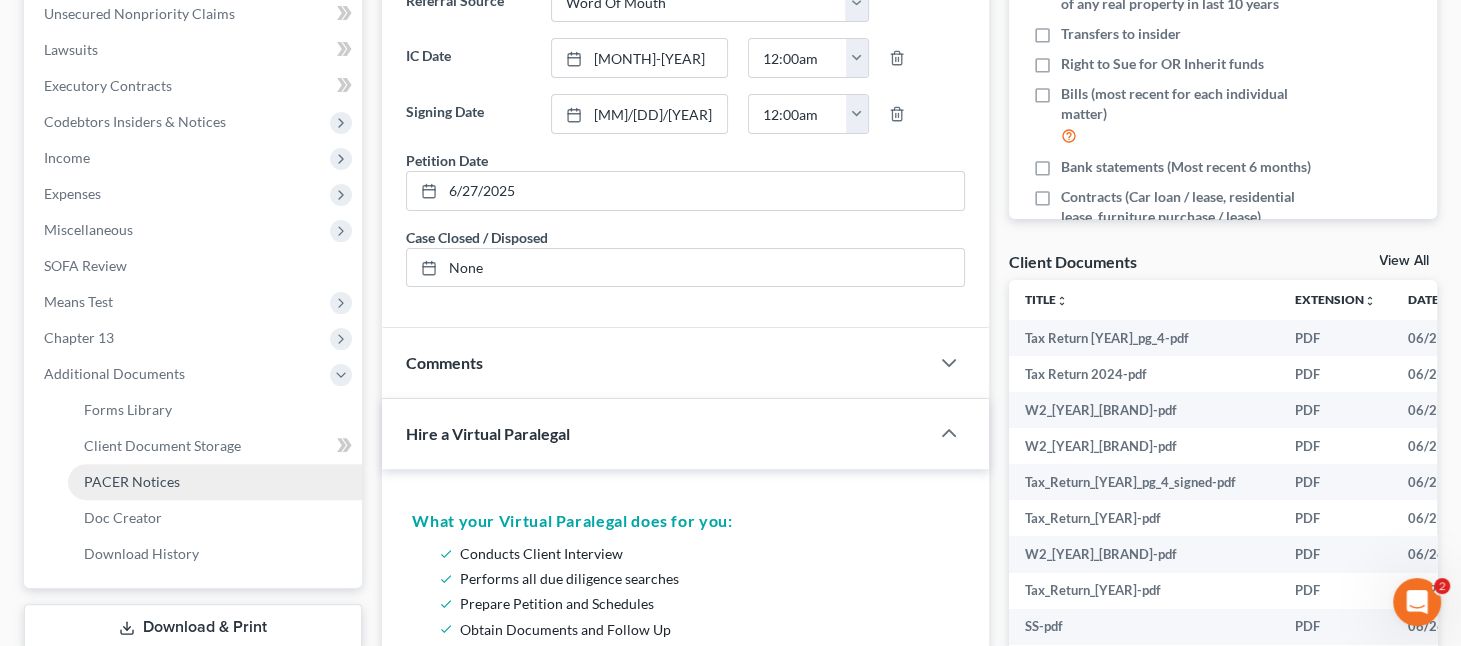 click on "PACER Notices" at bounding box center (132, 481) 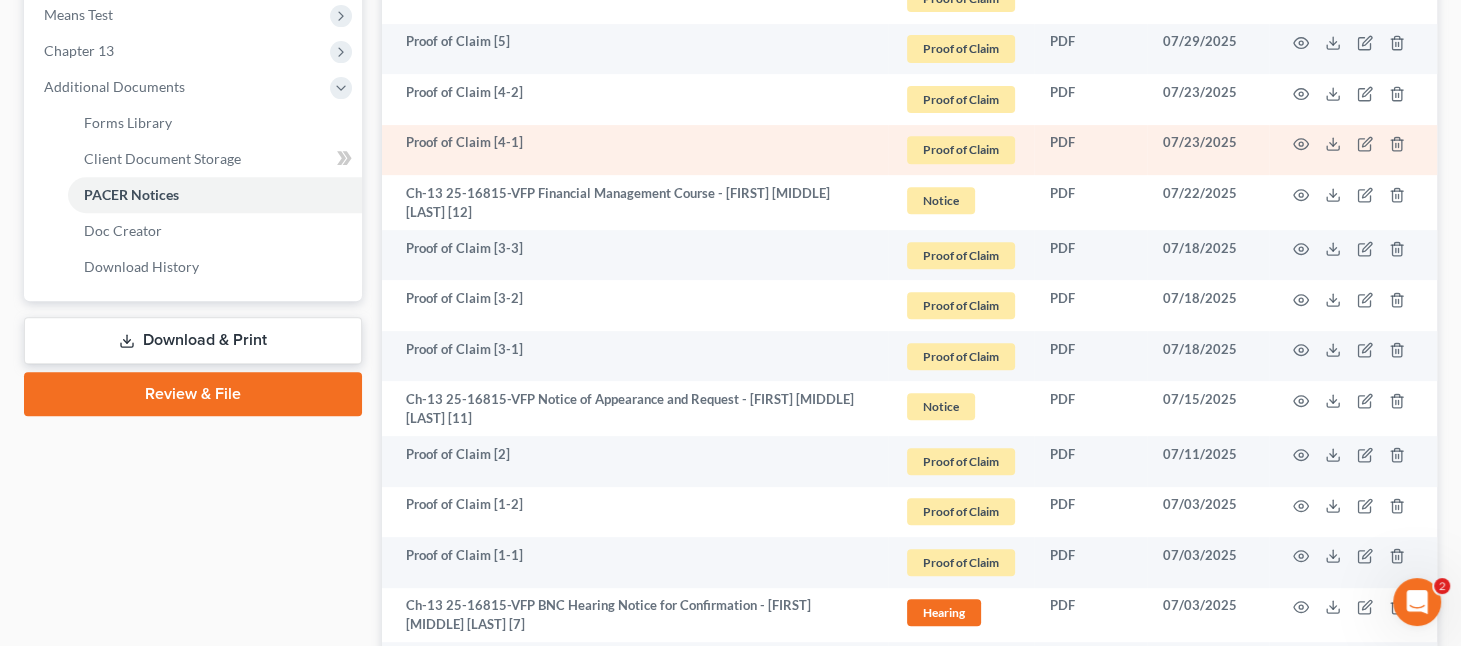 scroll, scrollTop: 800, scrollLeft: 0, axis: vertical 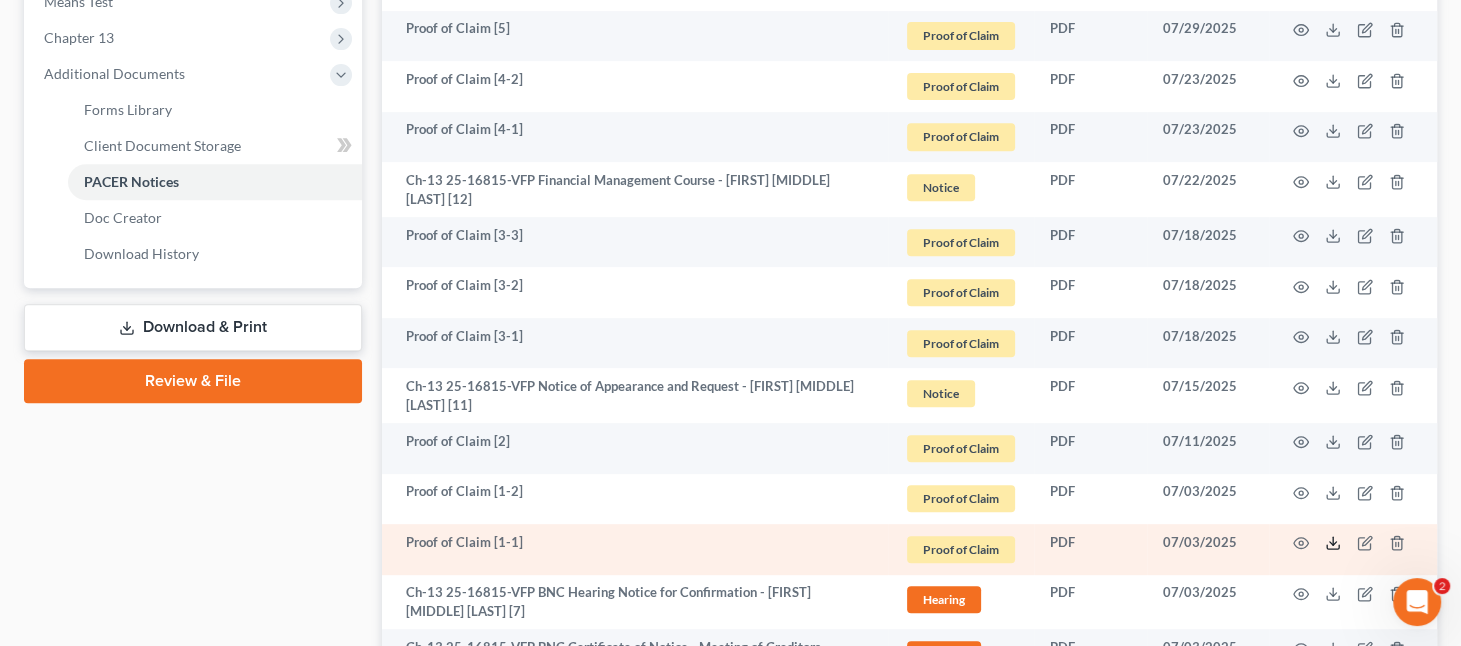 click 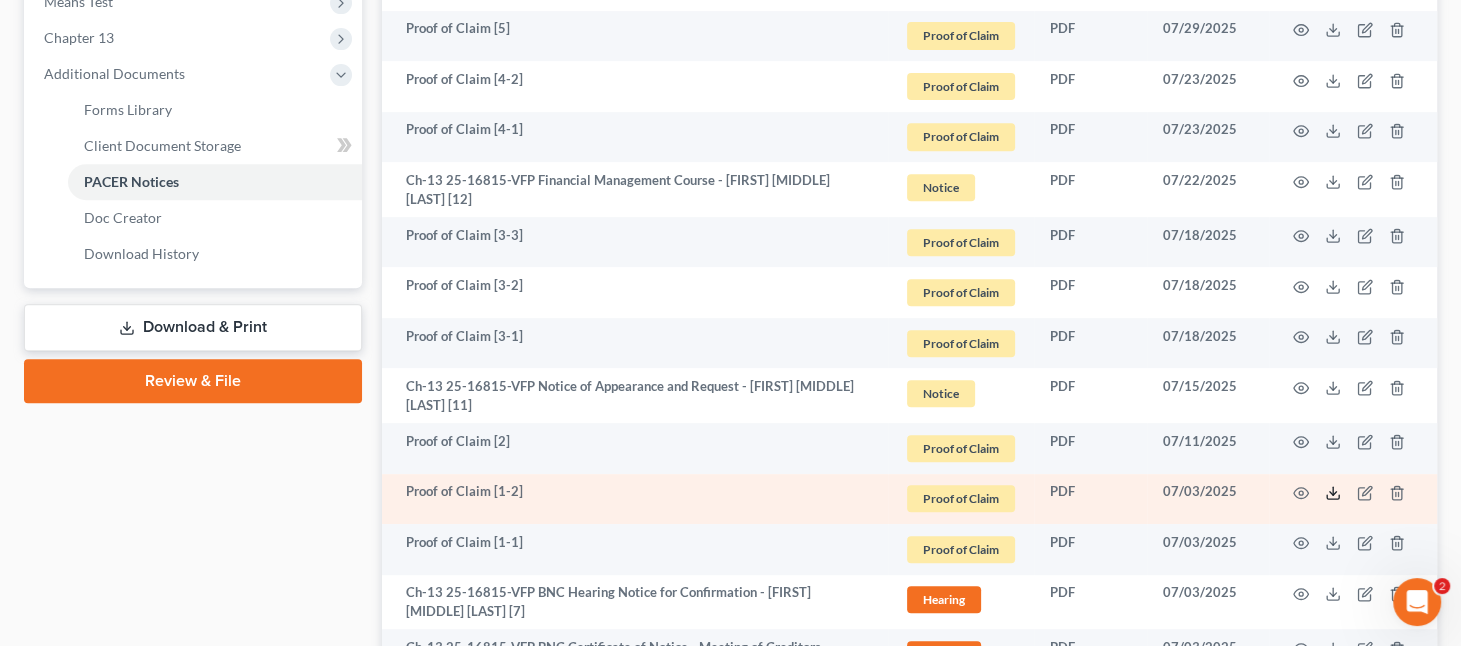 click 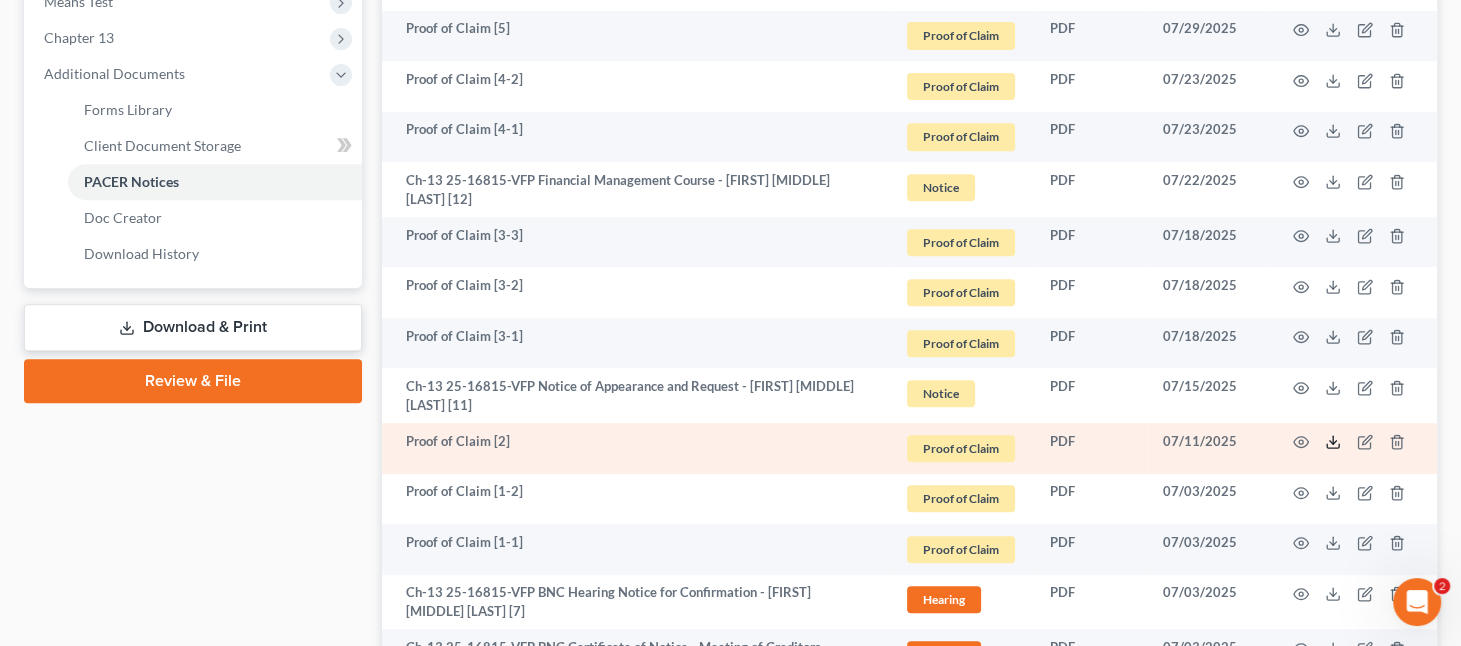 click 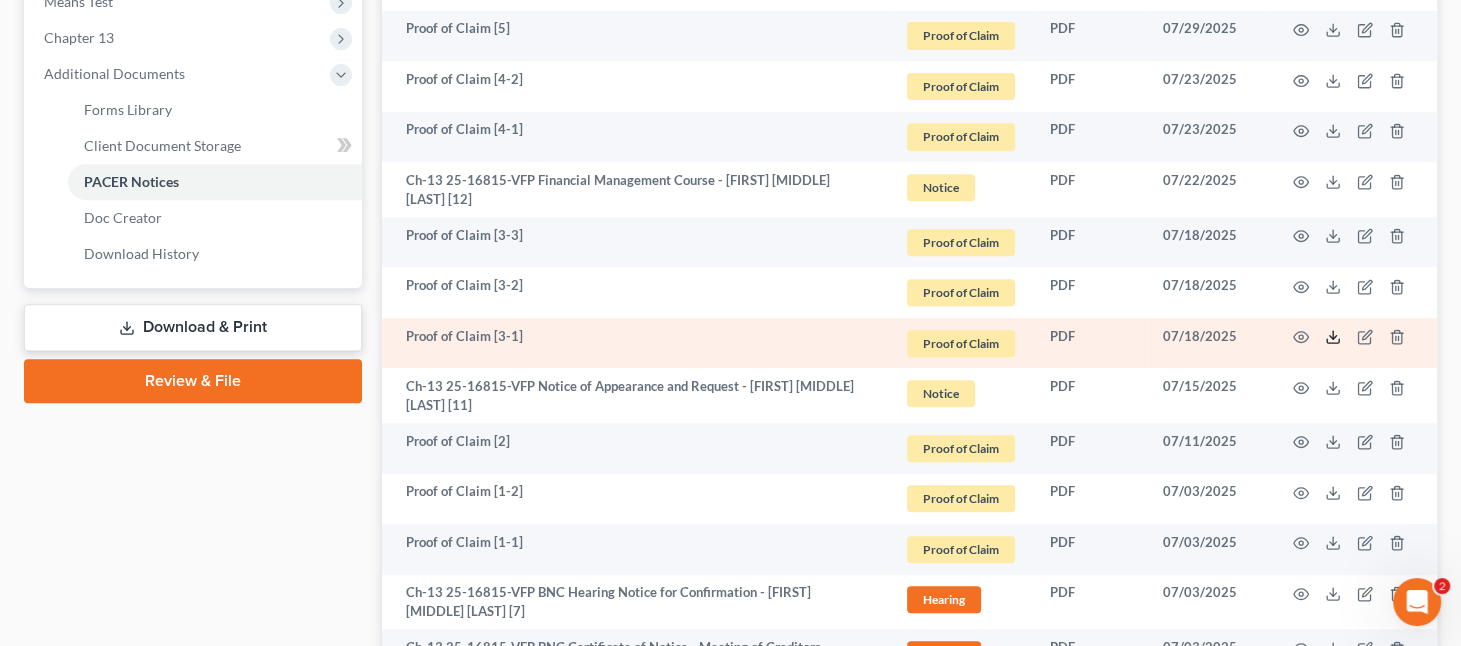 click 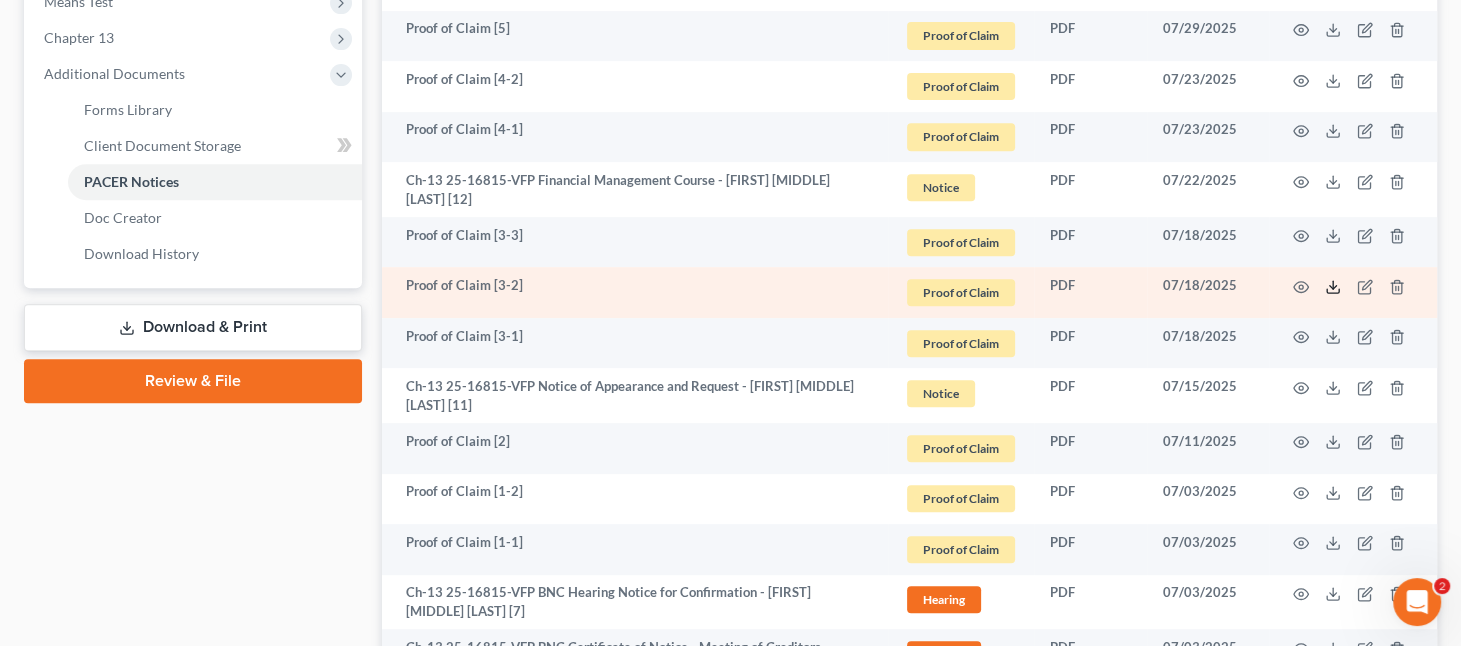 click 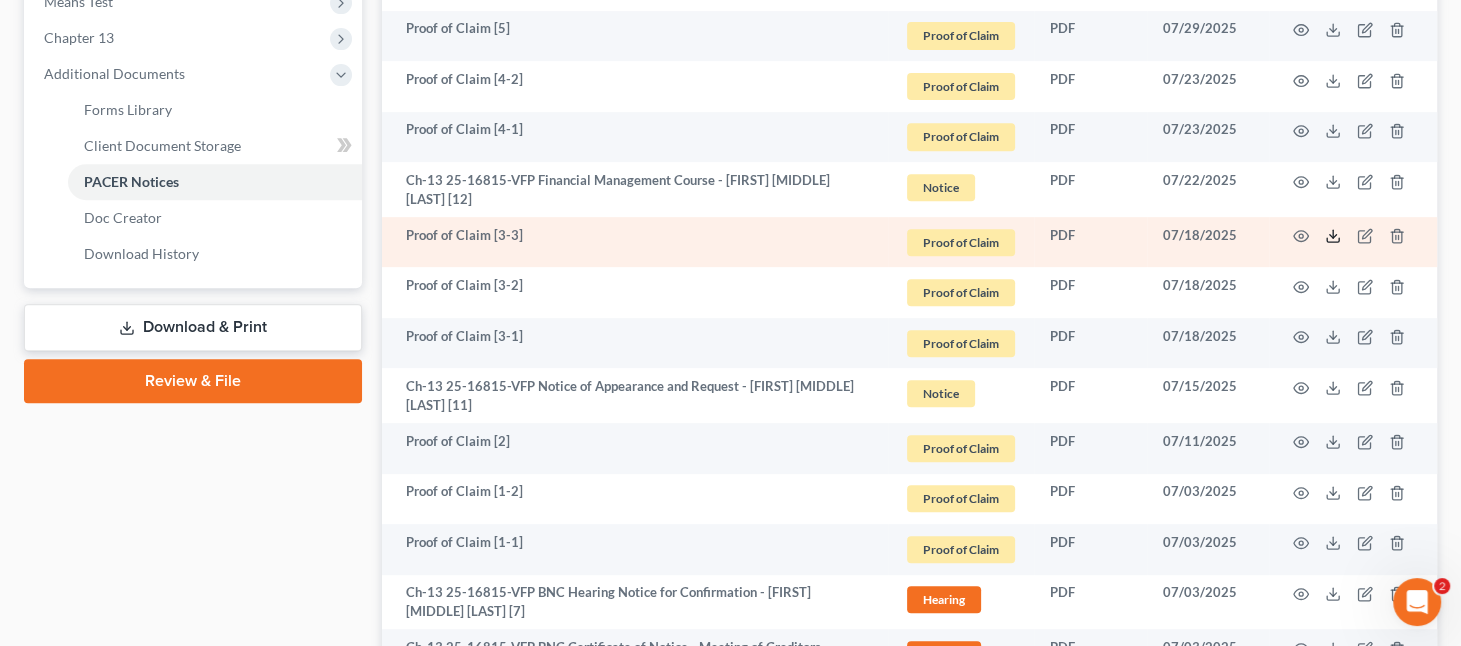 click 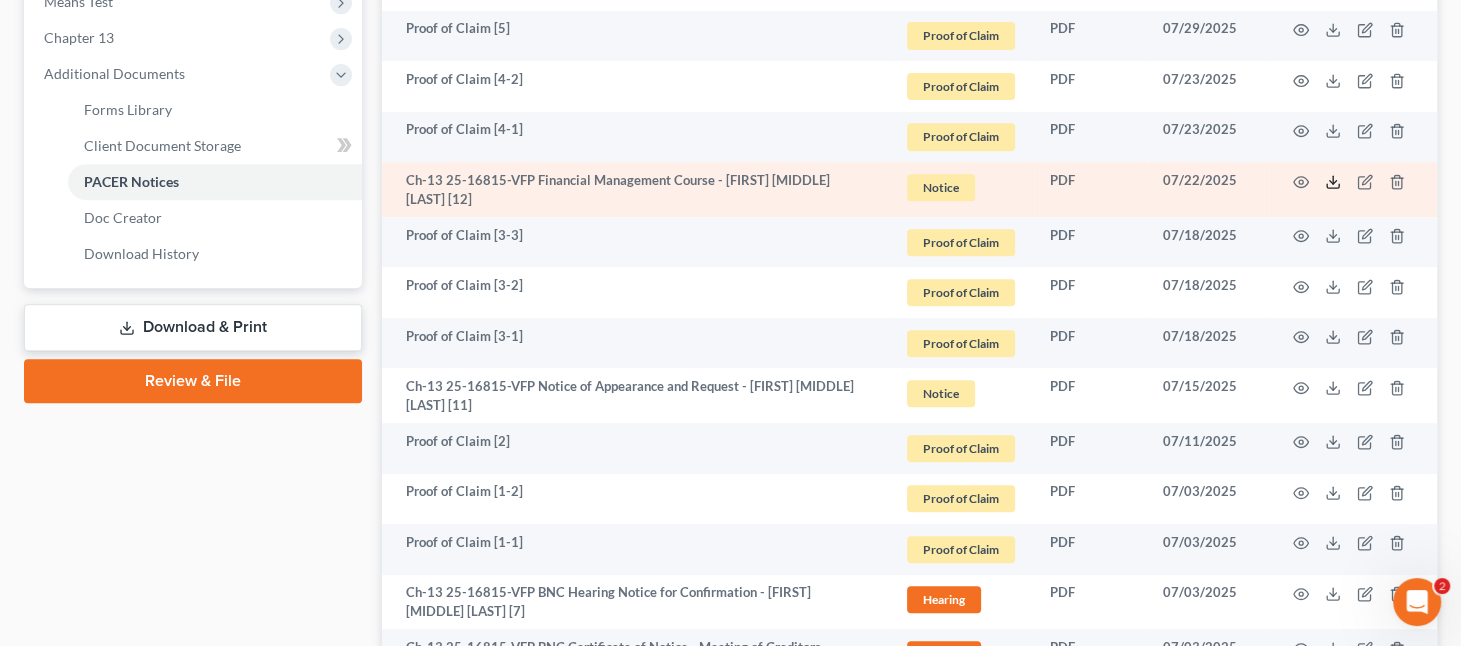 click 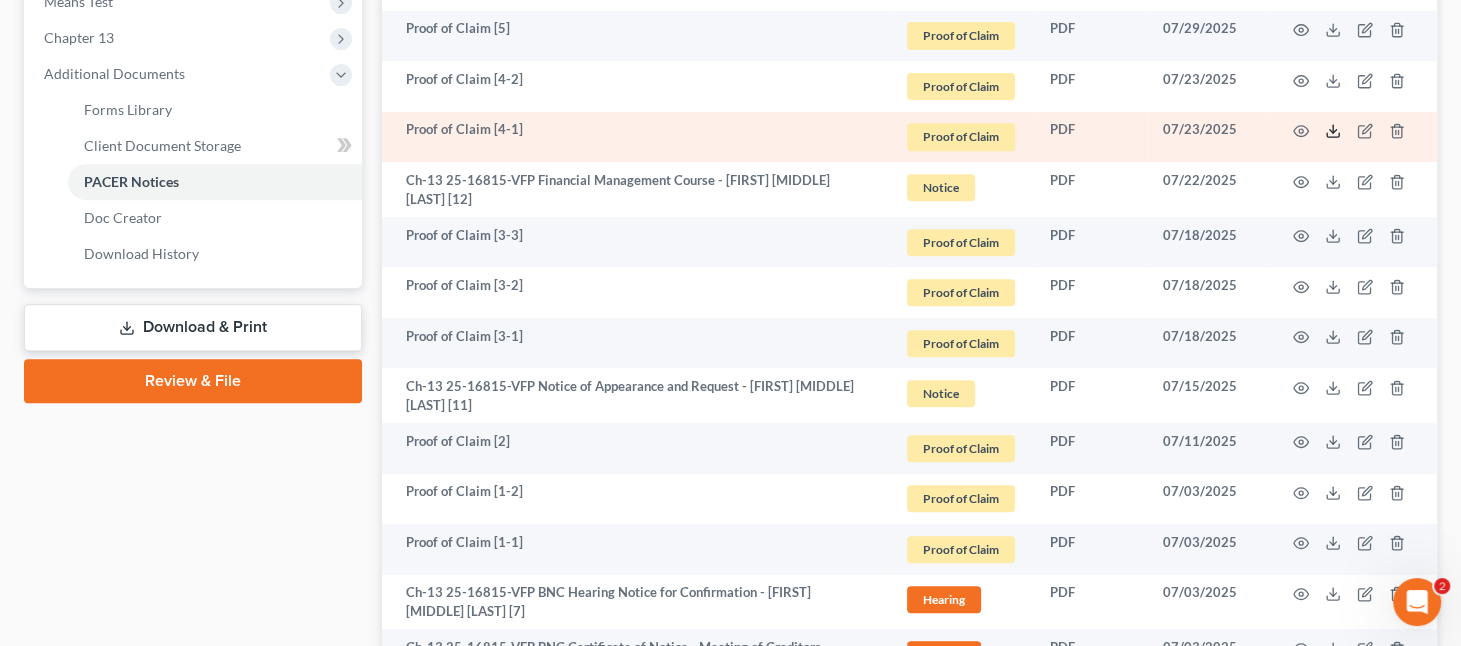 click 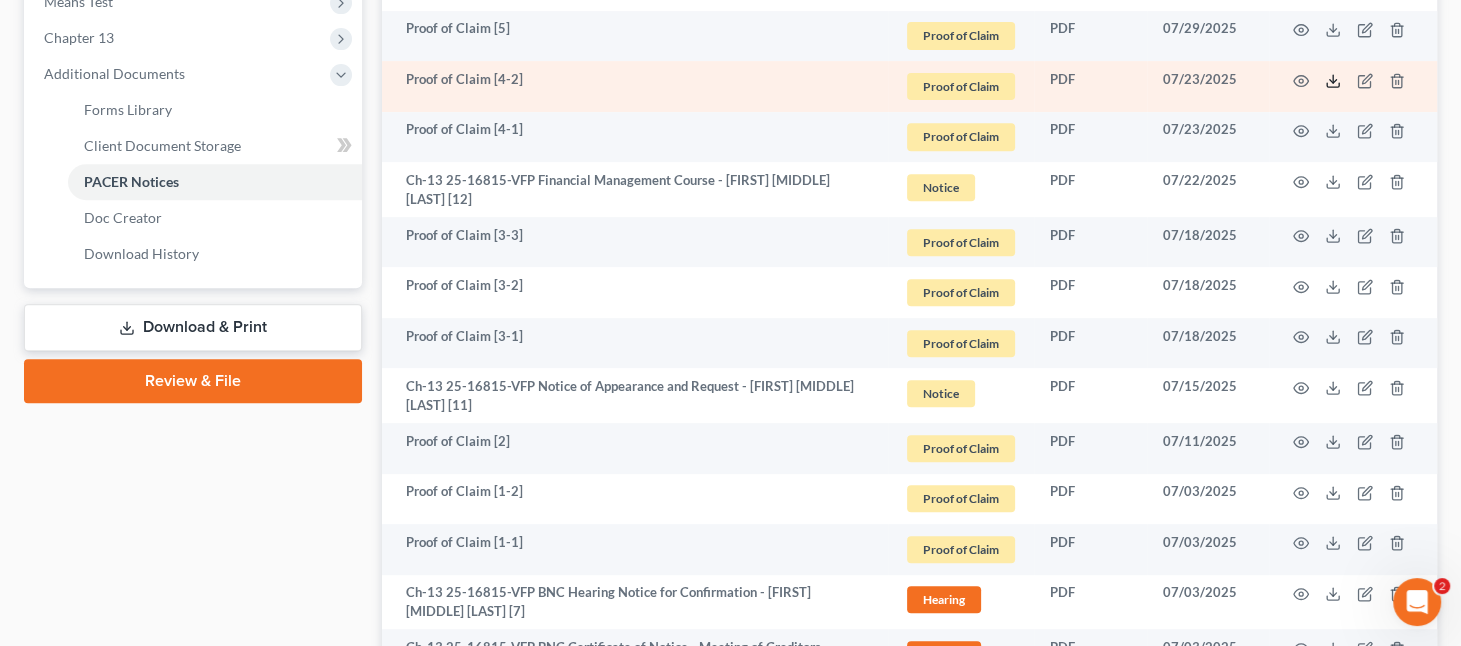click 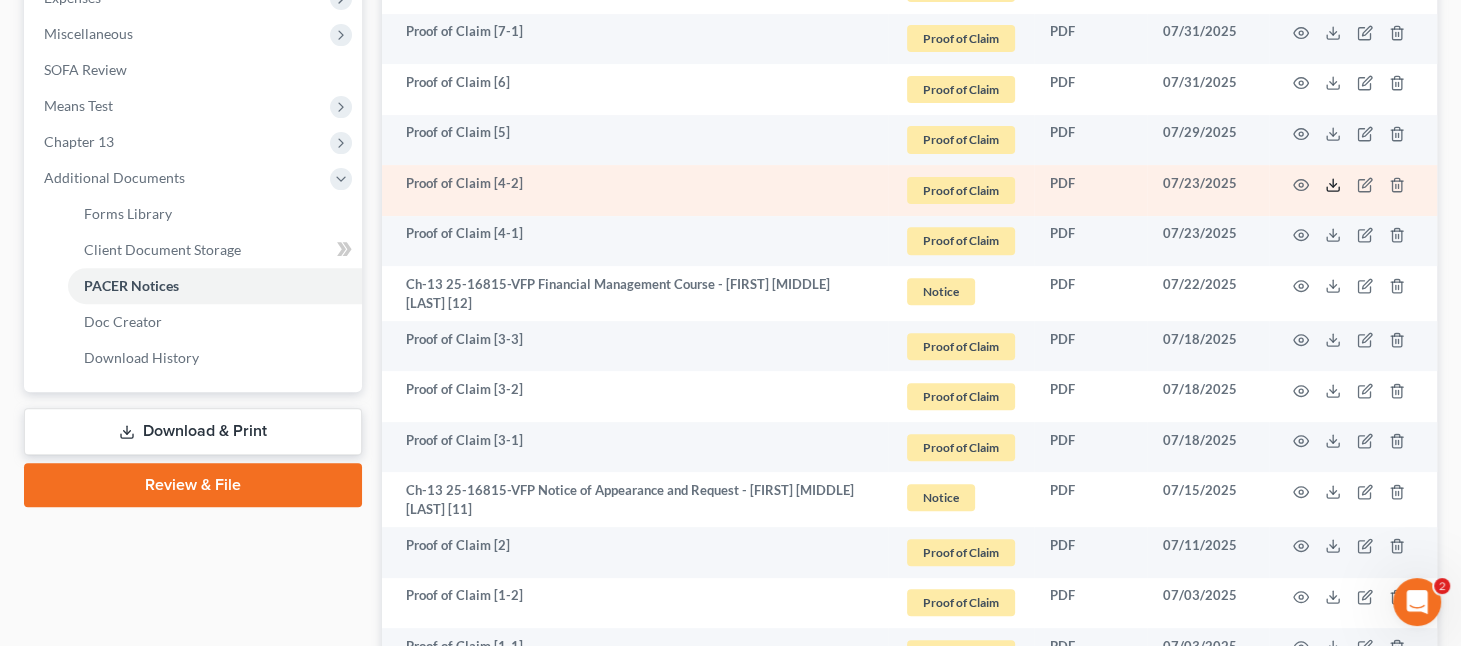 scroll, scrollTop: 600, scrollLeft: 0, axis: vertical 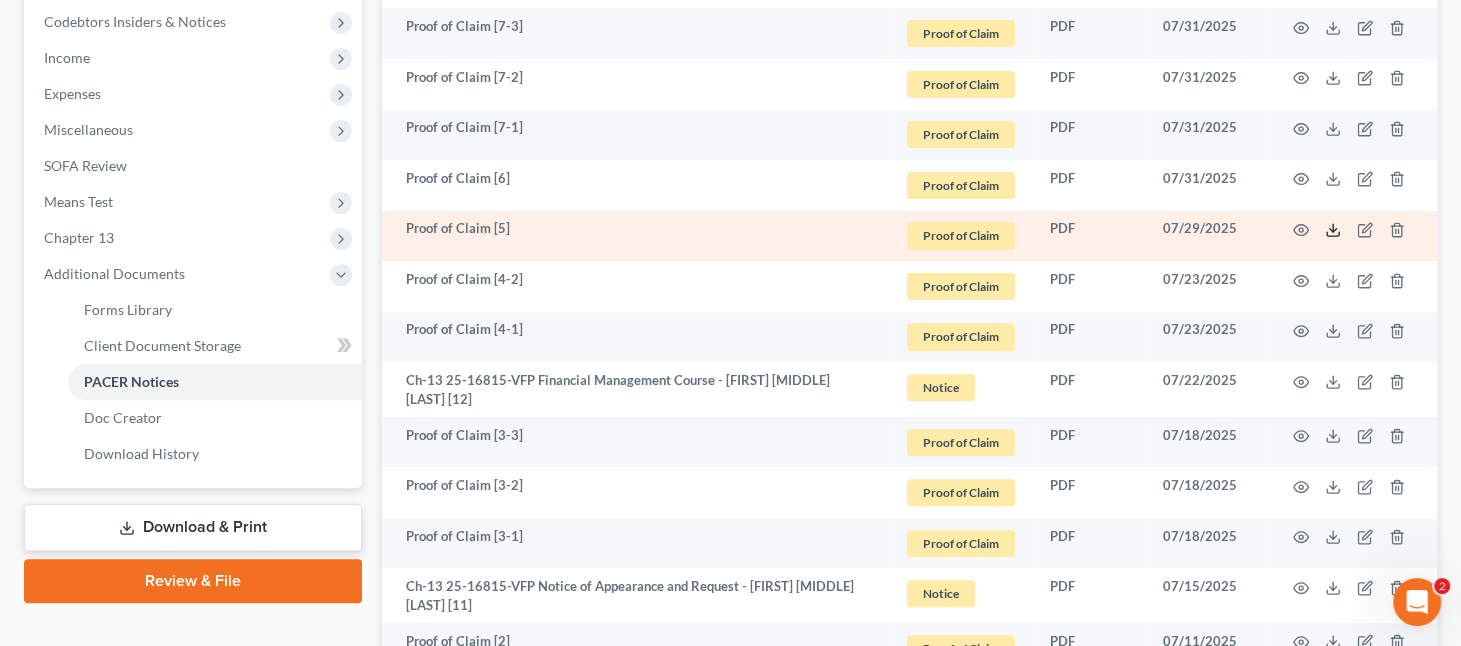 click 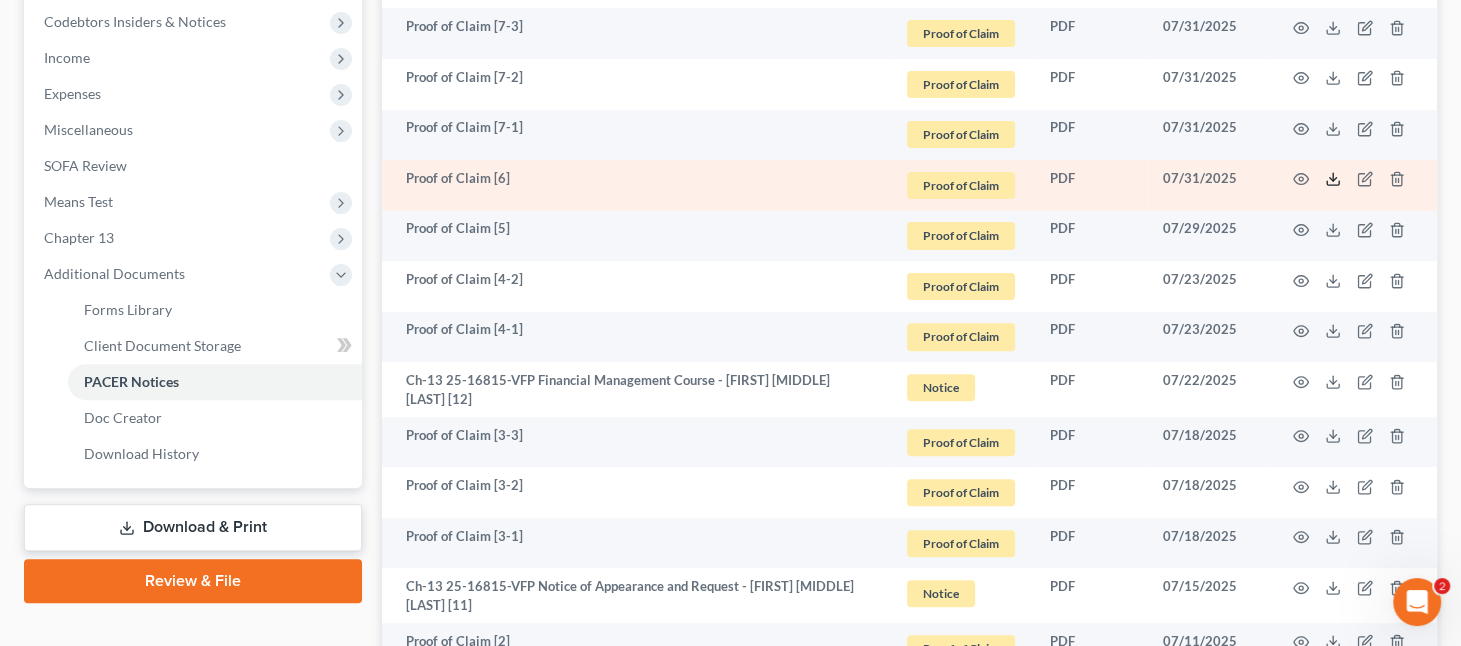 click 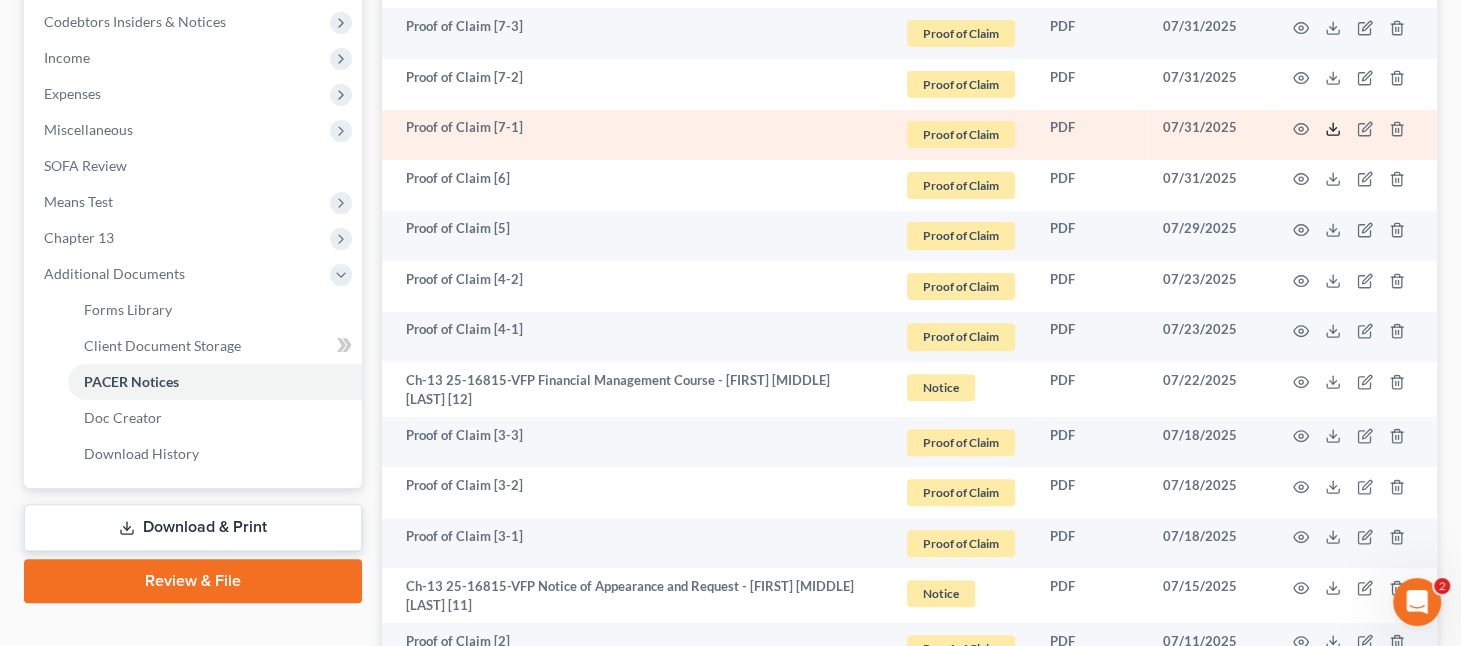 click 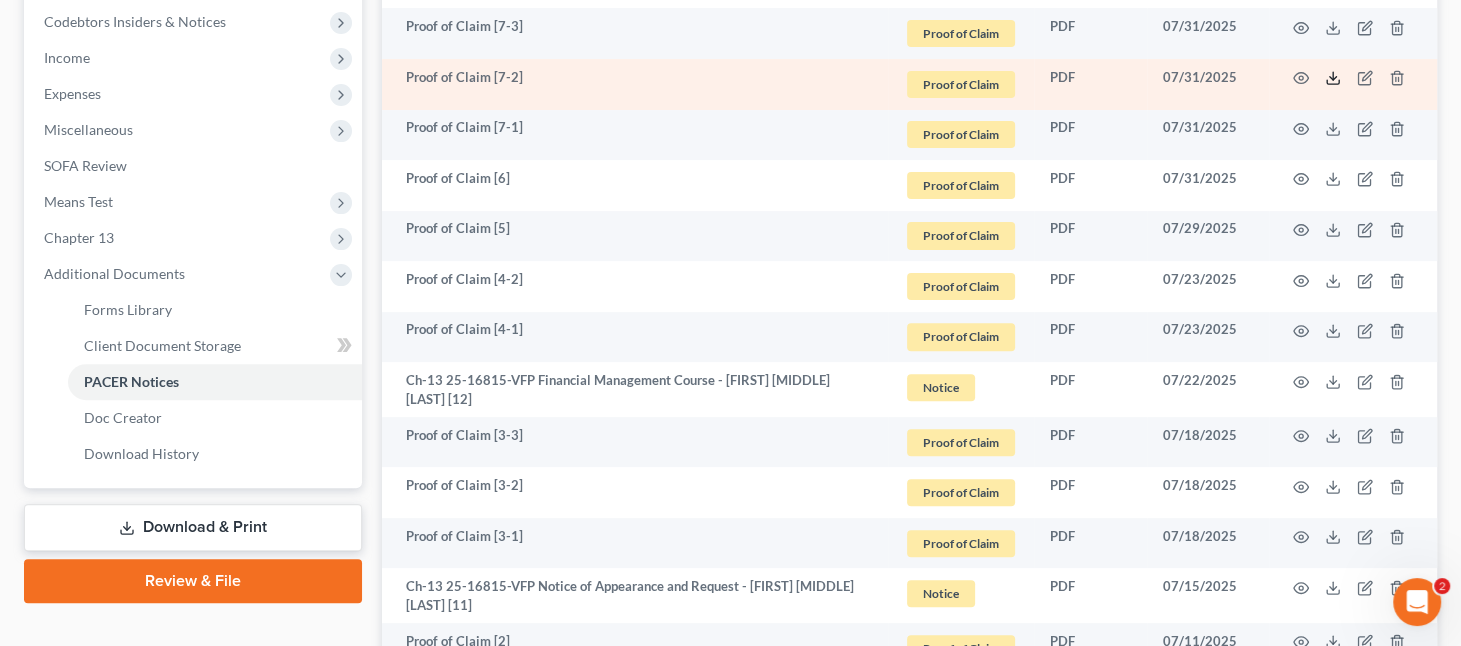 click 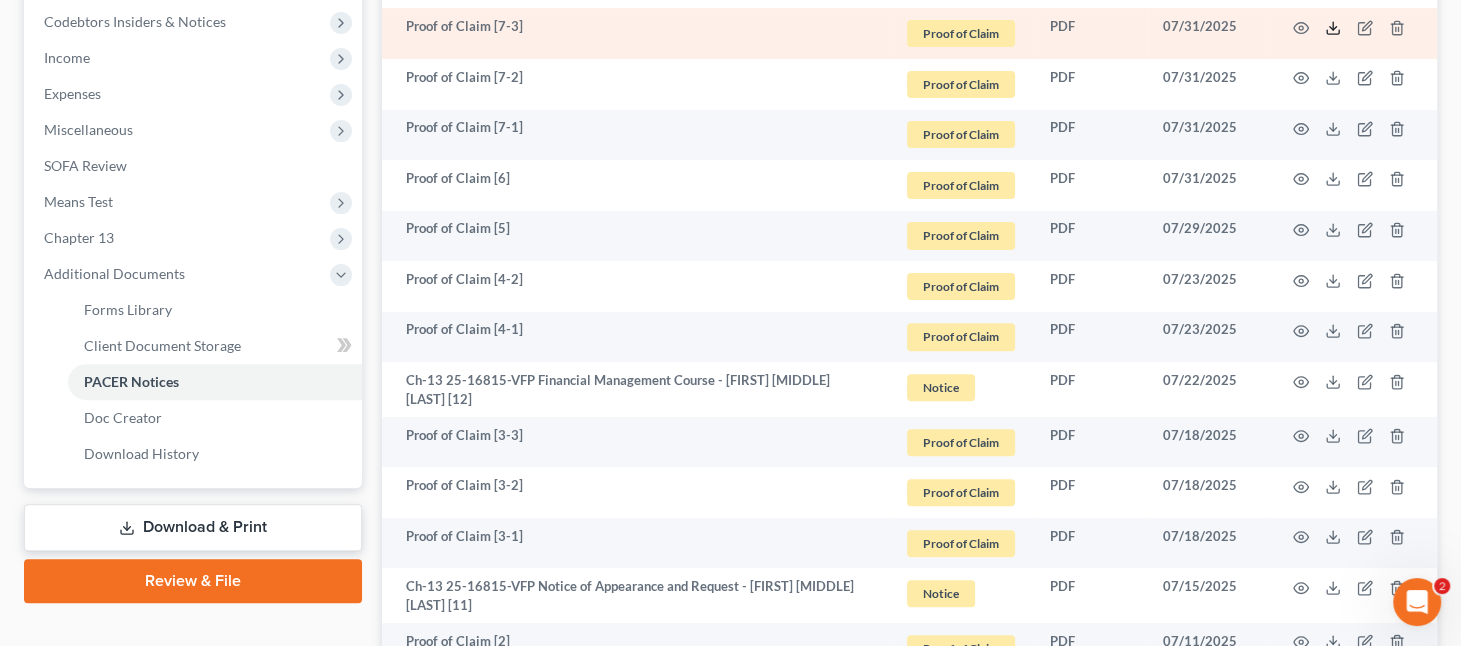 click 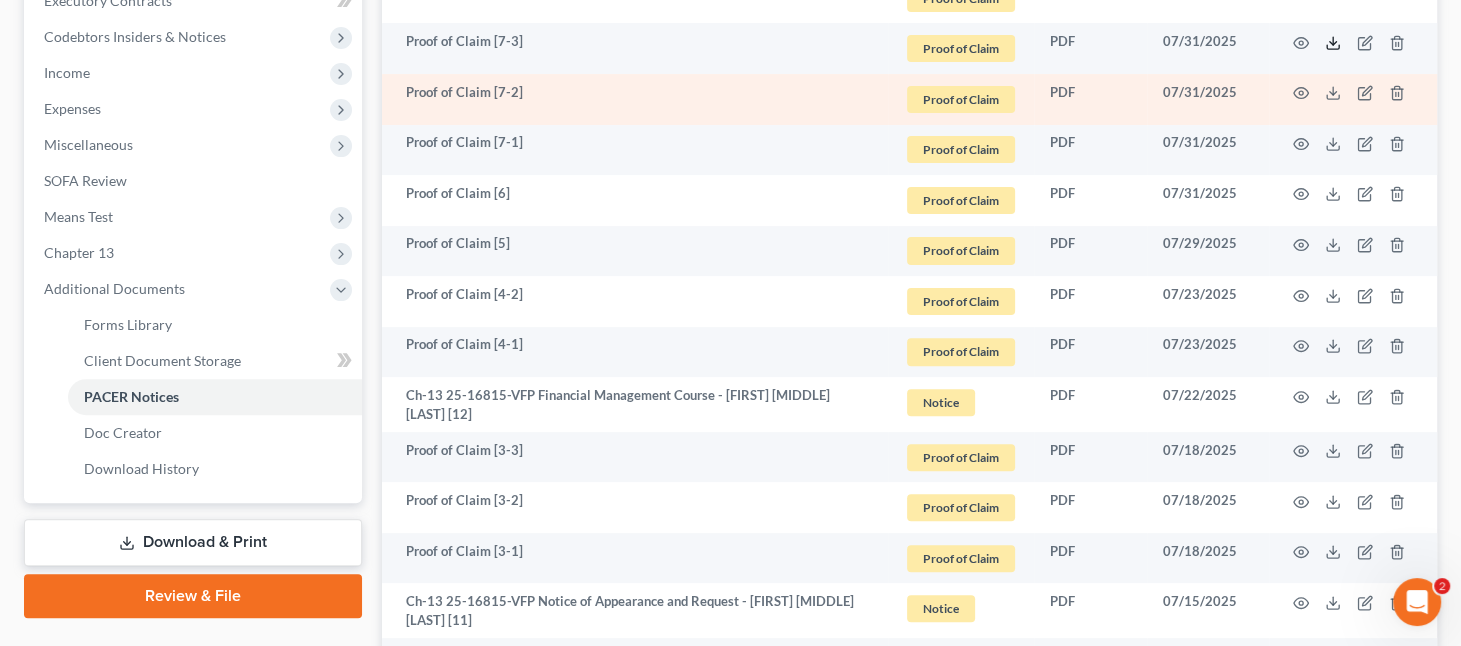 scroll, scrollTop: 500, scrollLeft: 0, axis: vertical 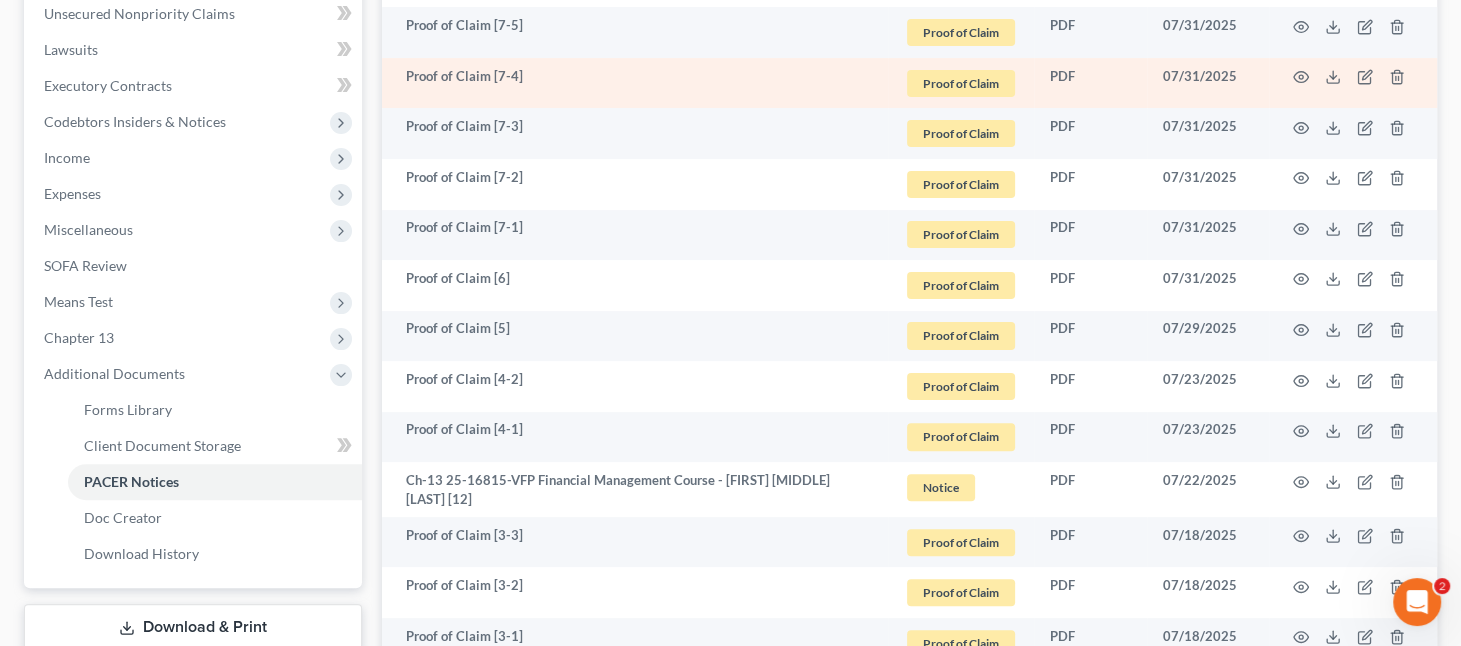 click at bounding box center [1353, 83] 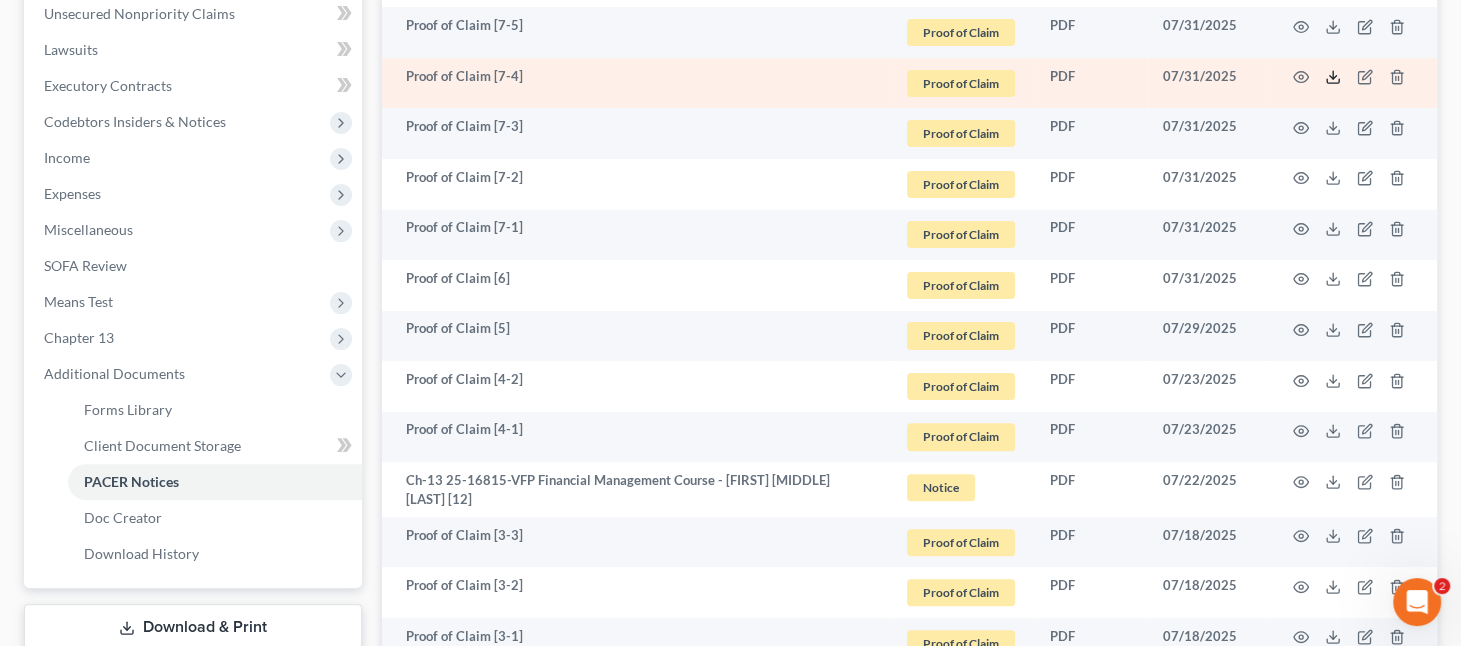 click 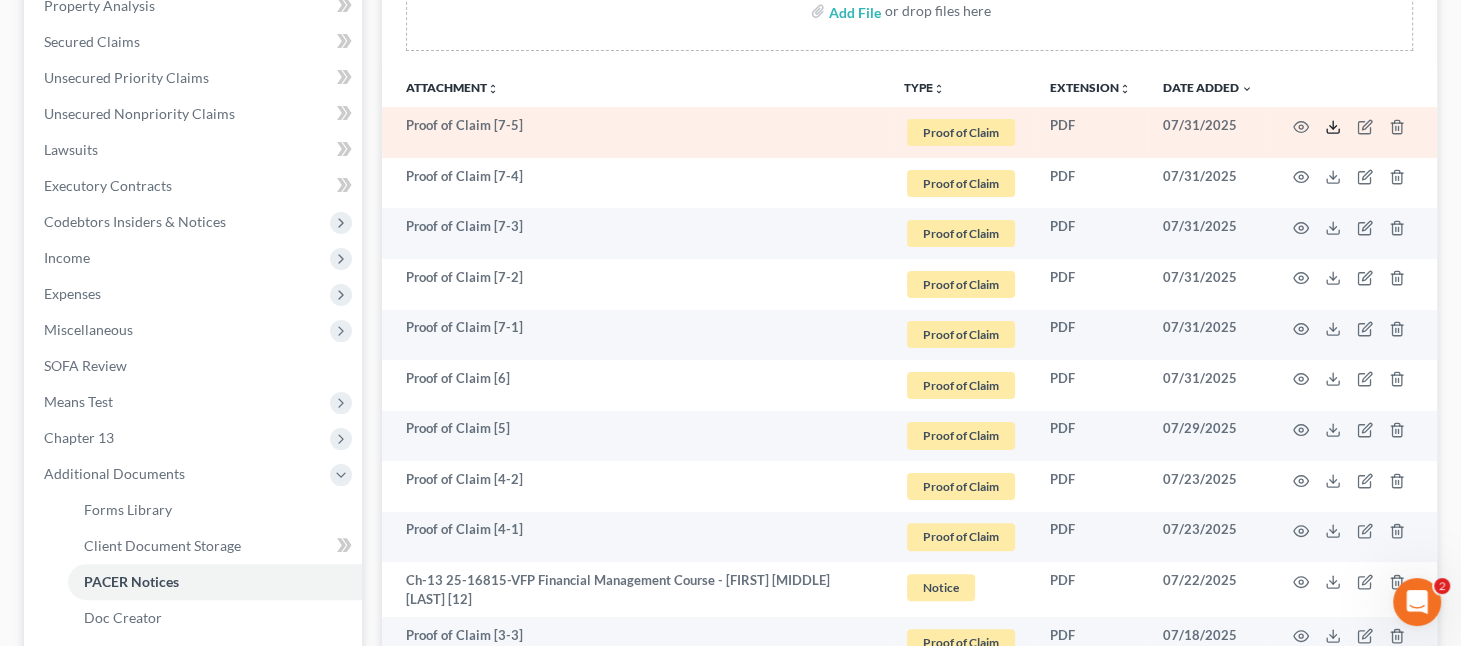 click 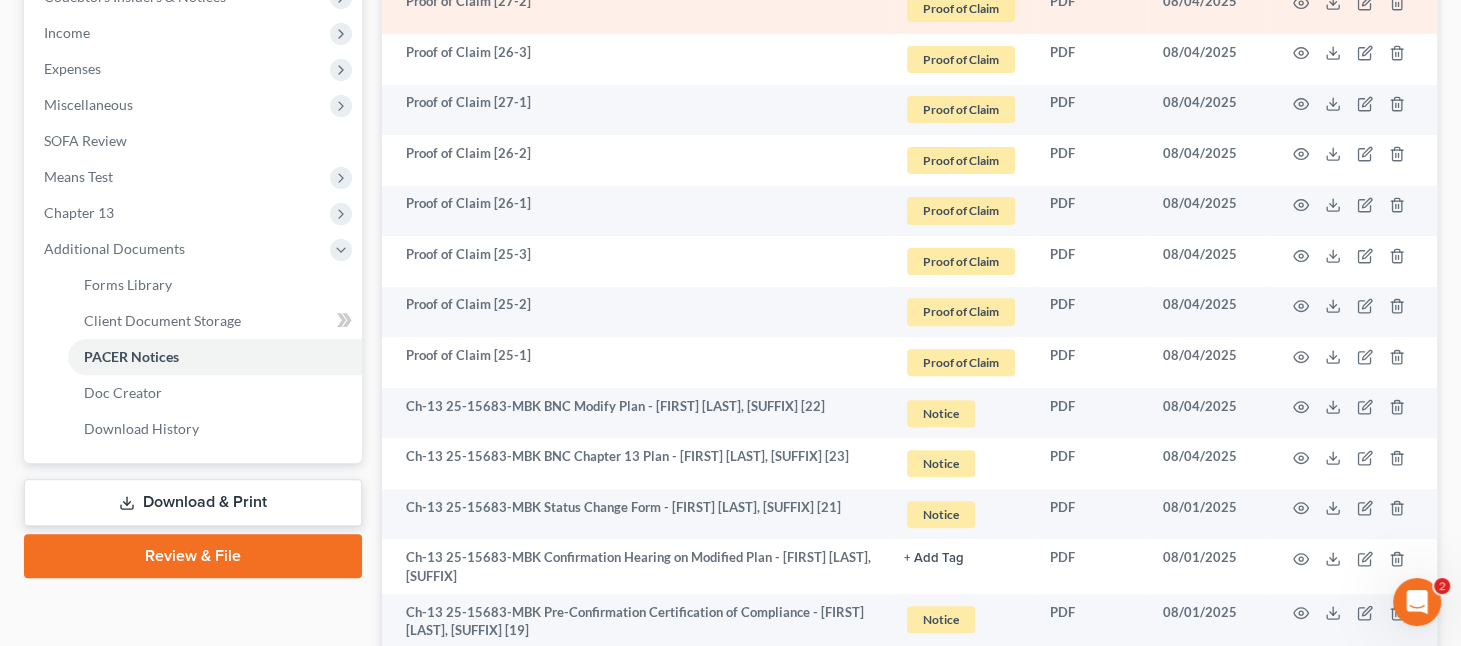 scroll, scrollTop: 800, scrollLeft: 0, axis: vertical 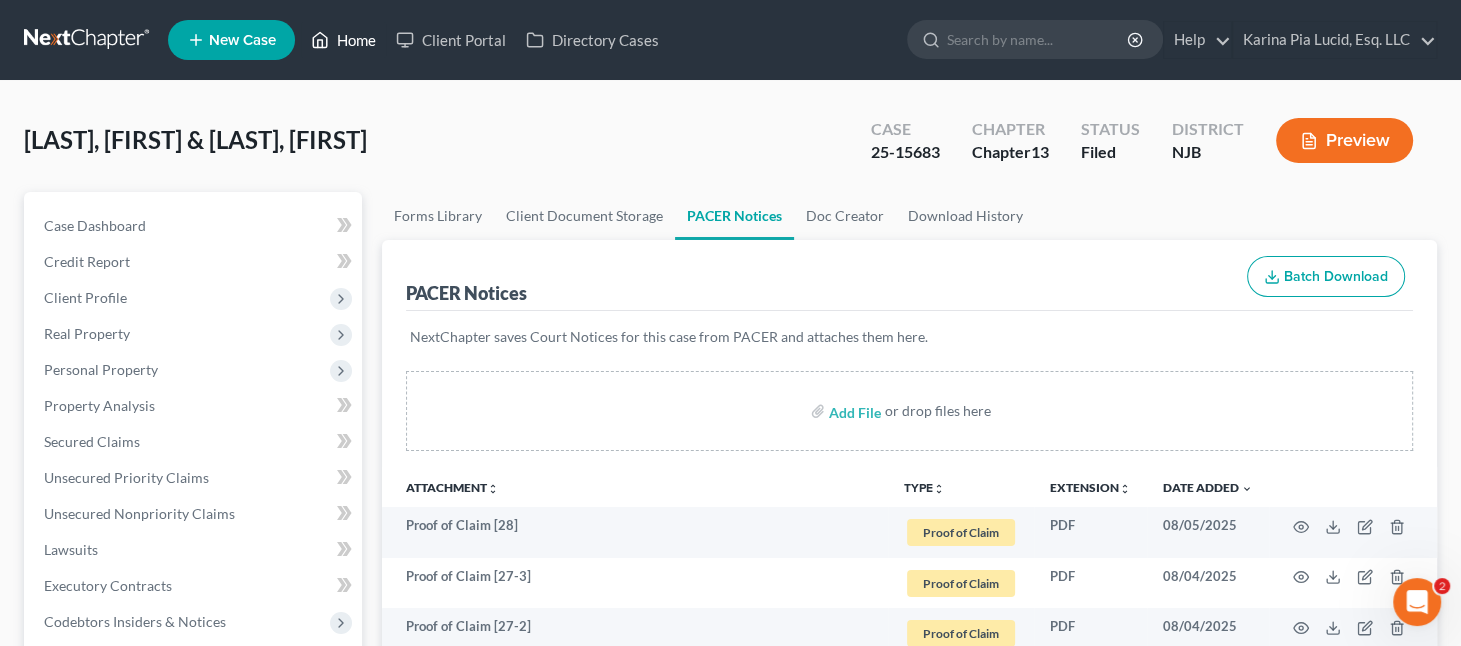 click on "Home" at bounding box center [343, 40] 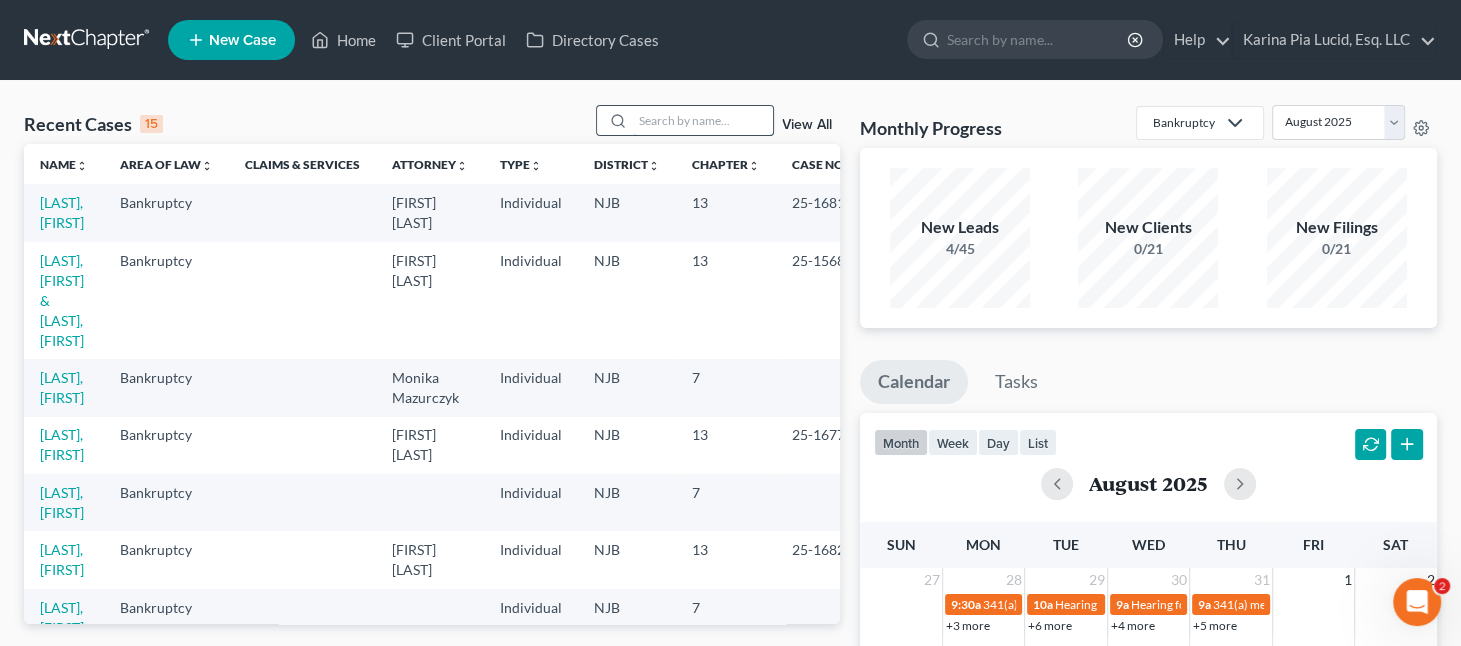 click at bounding box center [703, 120] 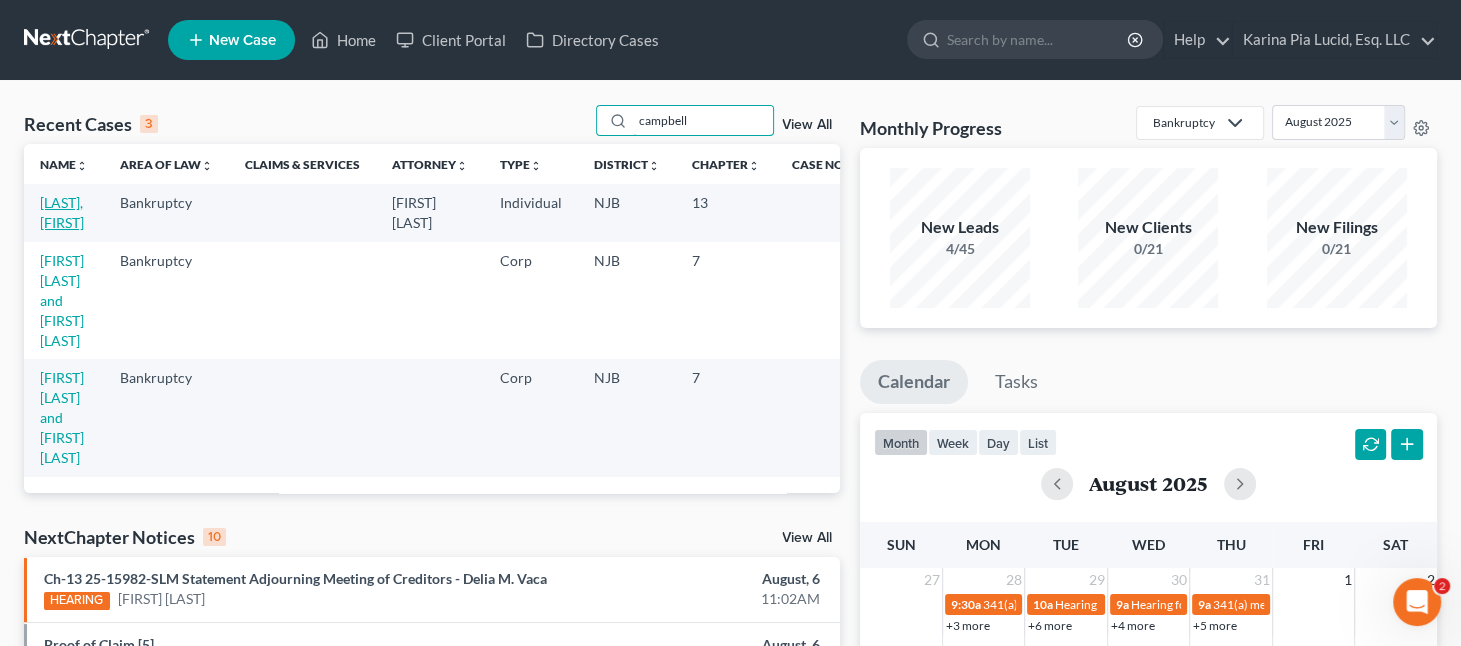 type on "campbell" 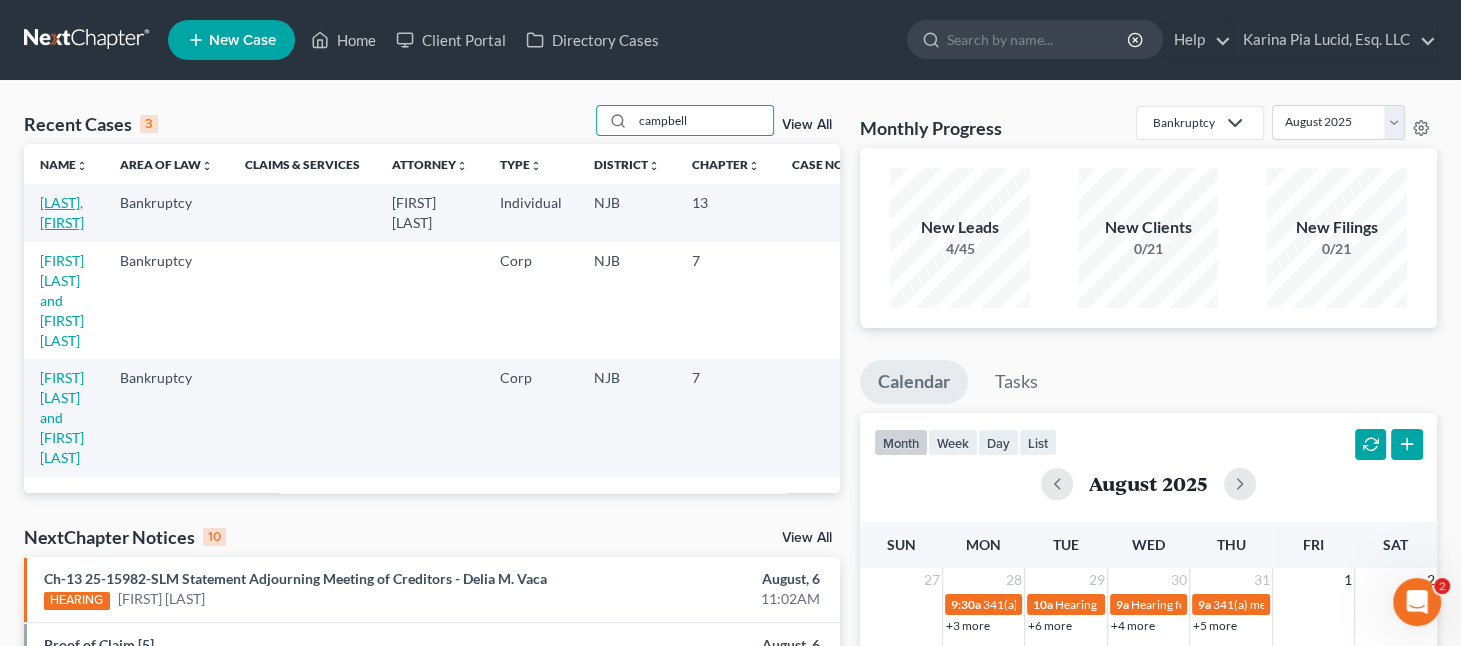 click on "[LAST], [FIRST]" at bounding box center [62, 212] 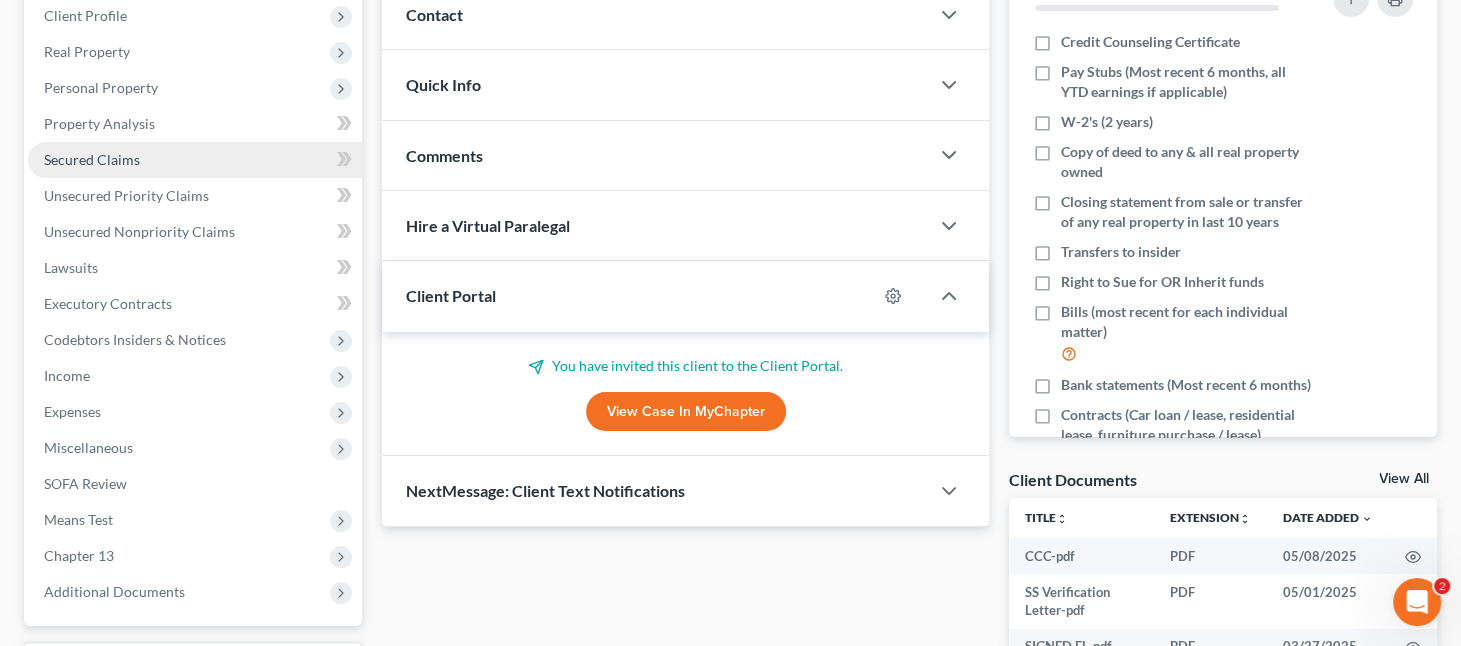 scroll, scrollTop: 300, scrollLeft: 0, axis: vertical 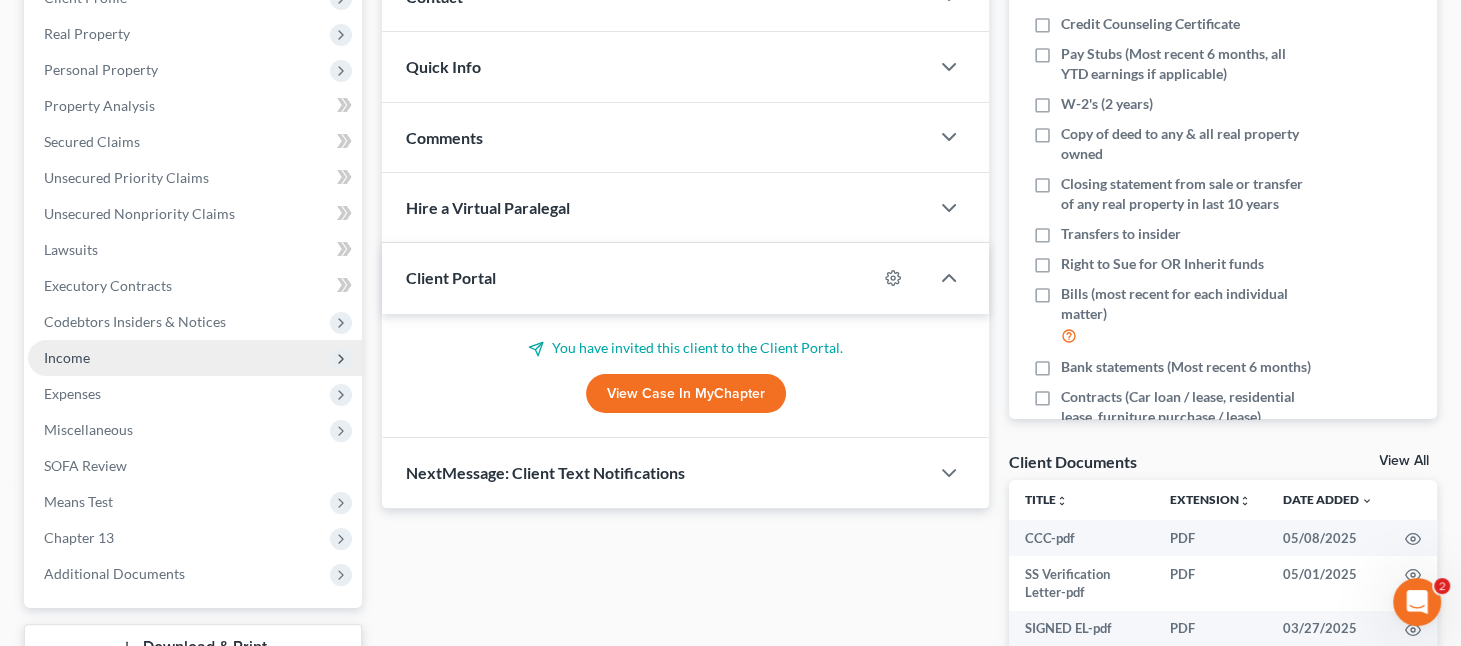 drag, startPoint x: 67, startPoint y: 357, endPoint x: 108, endPoint y: 357, distance: 41 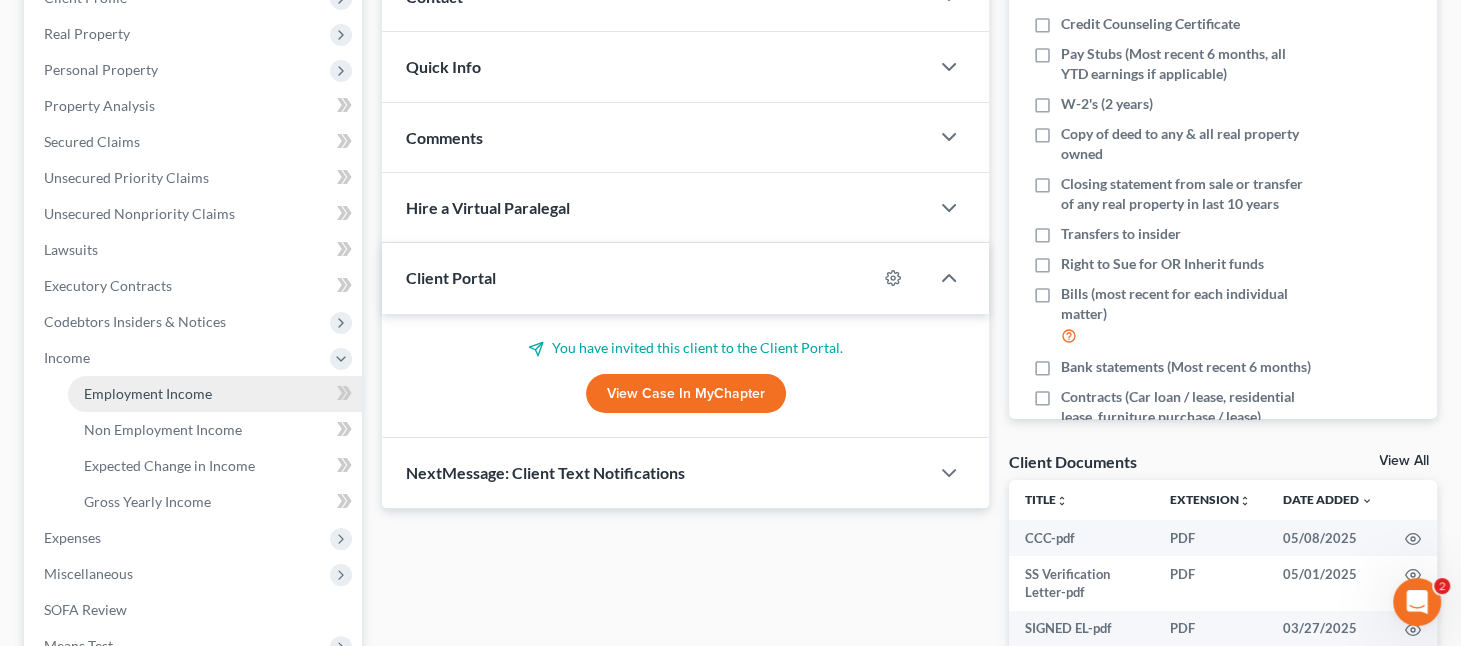 click on "Employment Income" at bounding box center [148, 393] 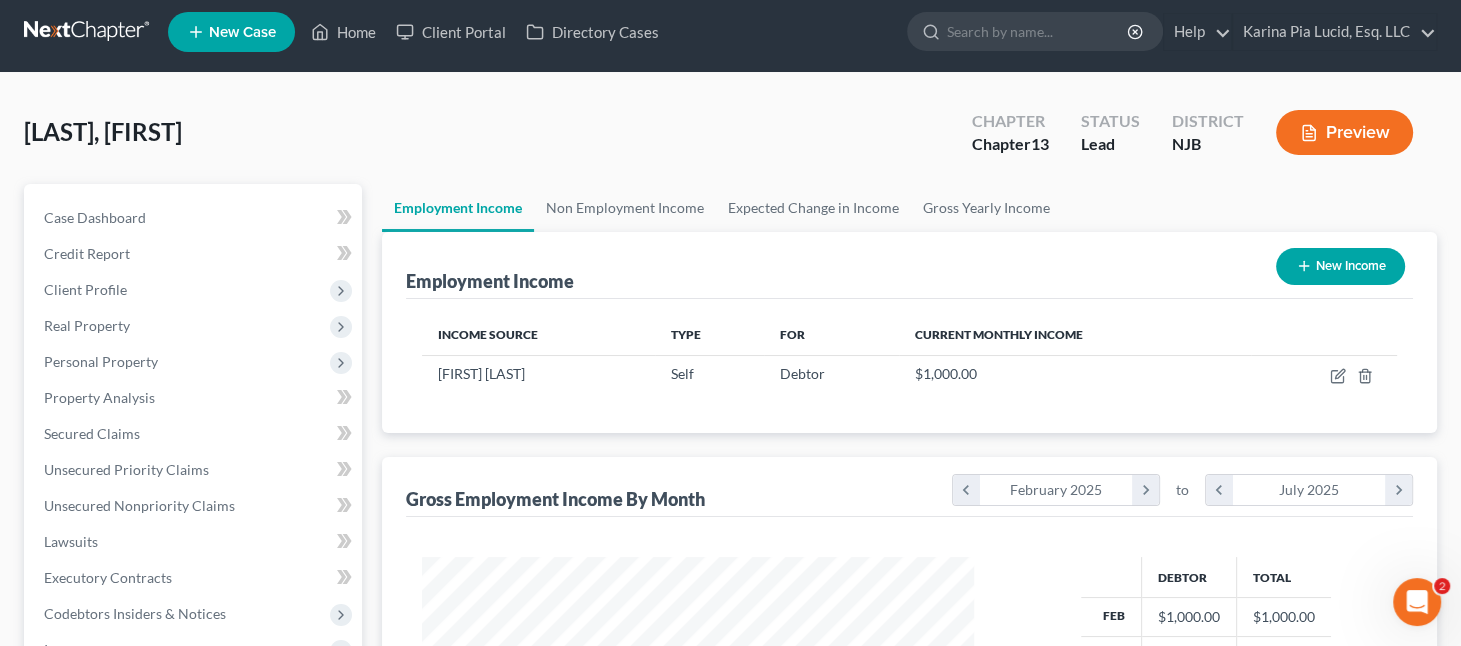 scroll, scrollTop: 0, scrollLeft: 0, axis: both 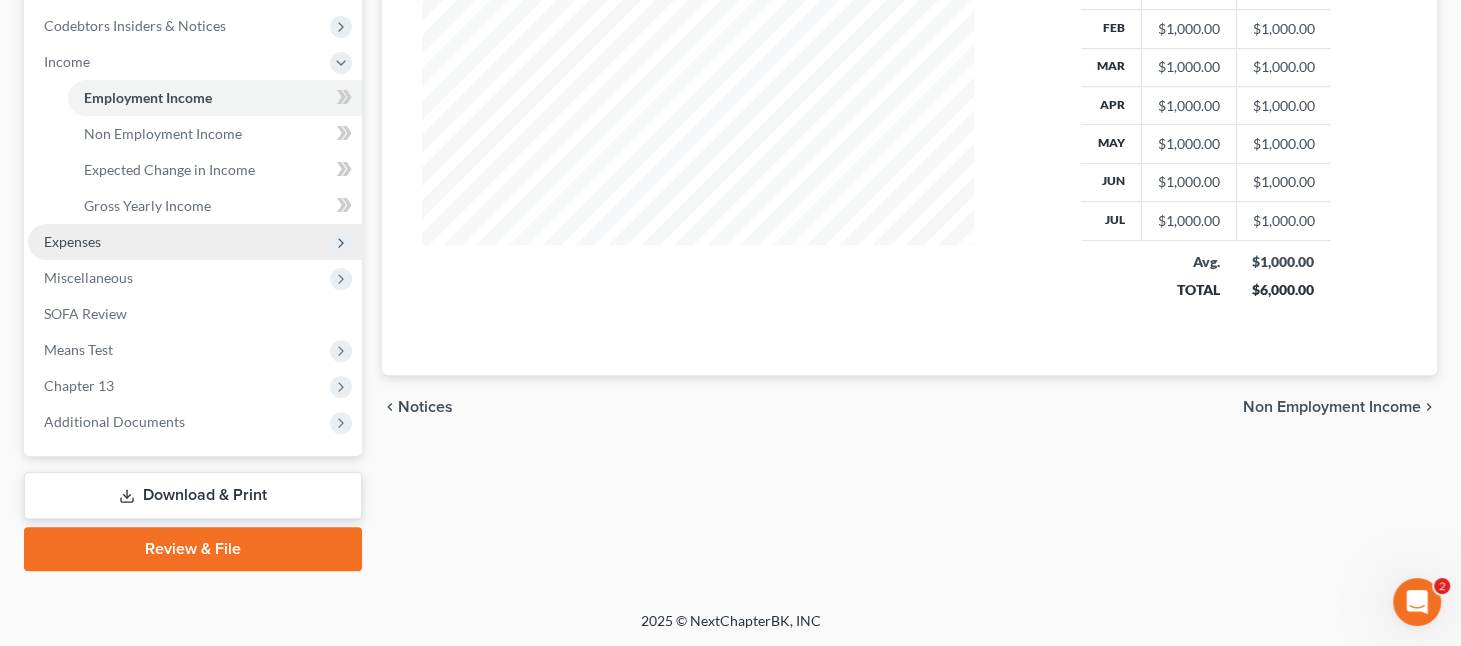 click on "Expenses" at bounding box center (72, 241) 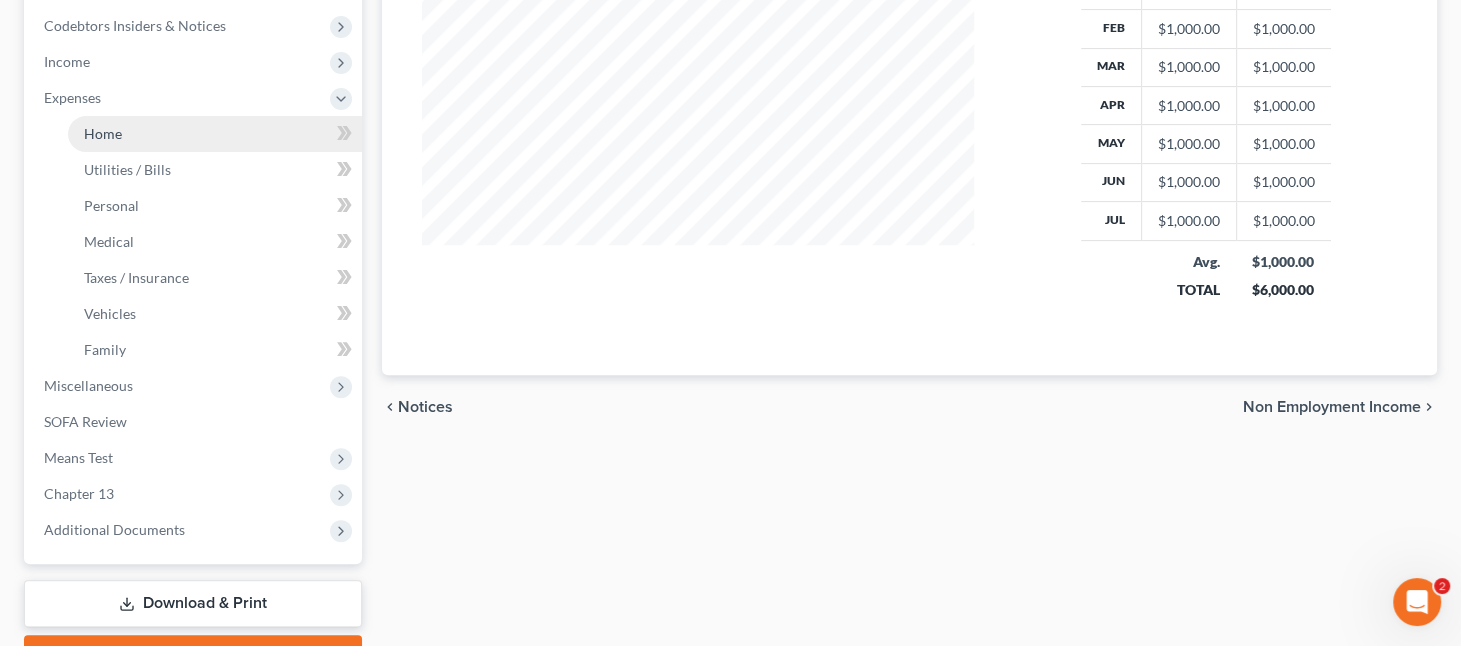 click on "Home" at bounding box center (103, 133) 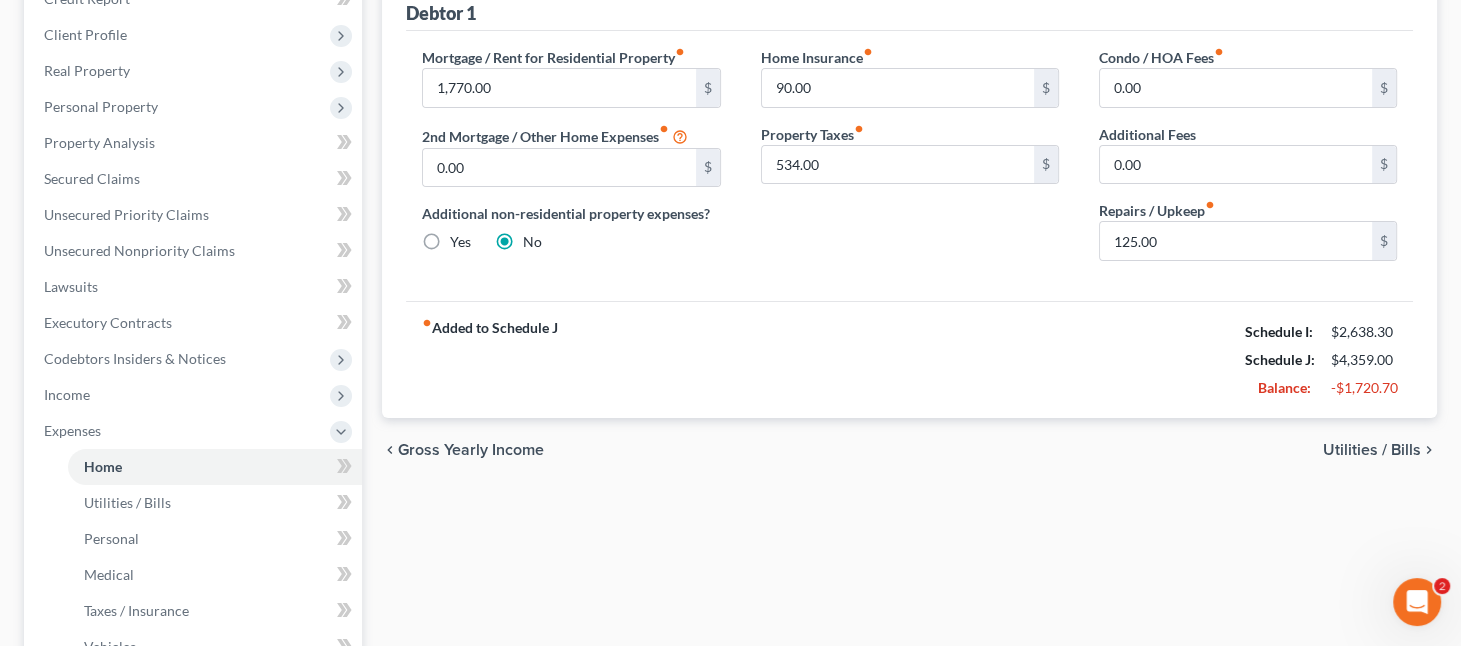 scroll, scrollTop: 300, scrollLeft: 0, axis: vertical 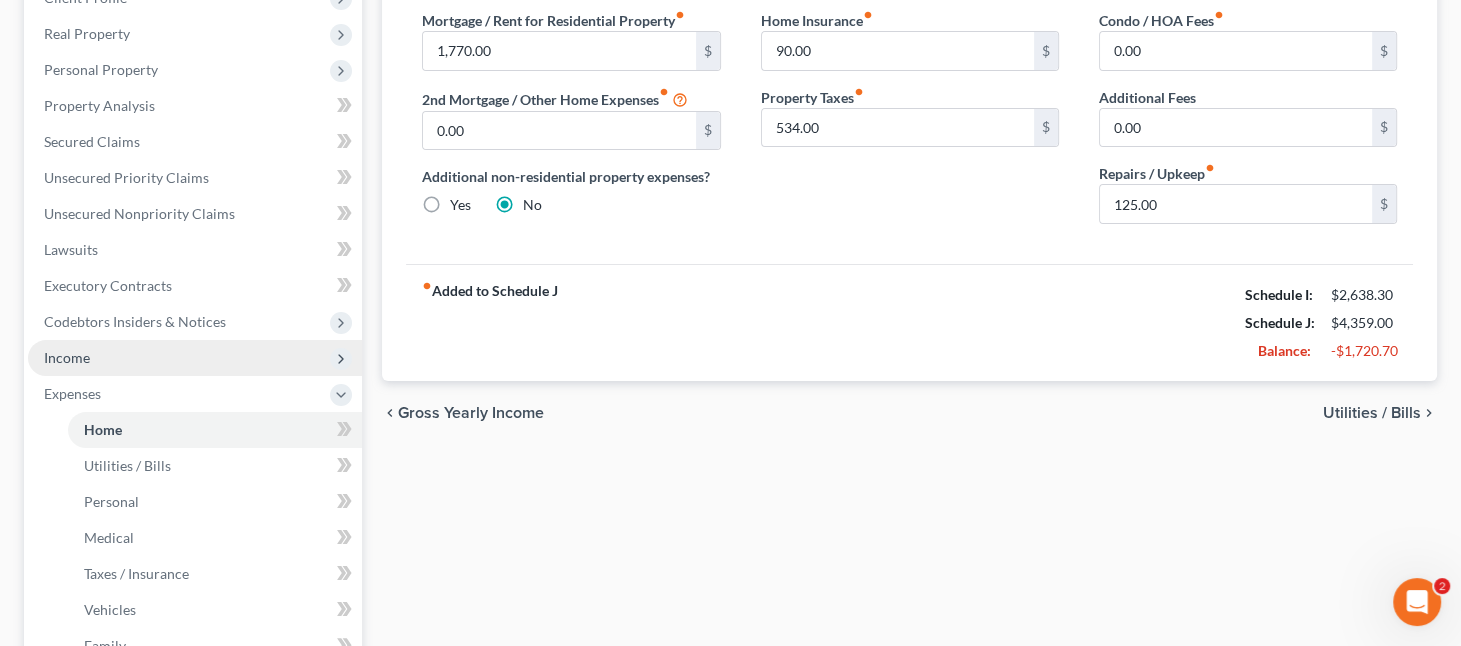 click on "Income" at bounding box center [67, 357] 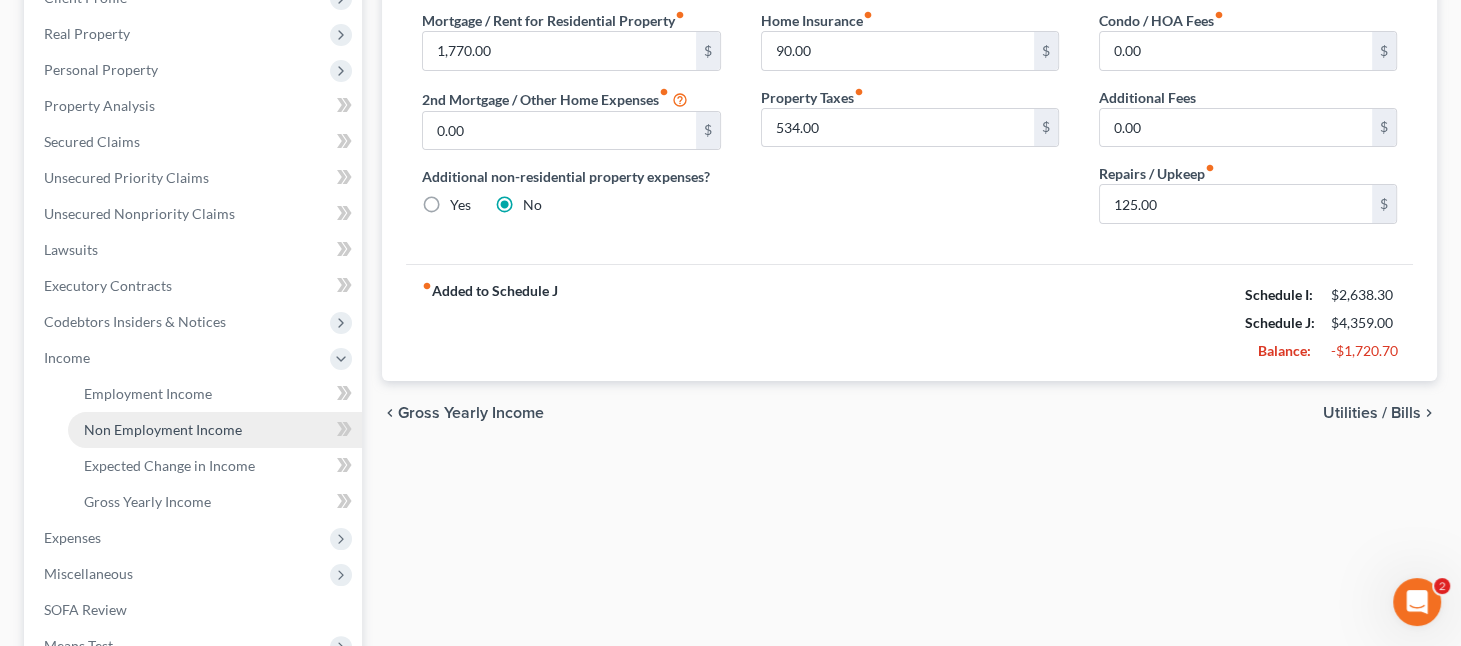 click on "Non Employment Income" at bounding box center (163, 429) 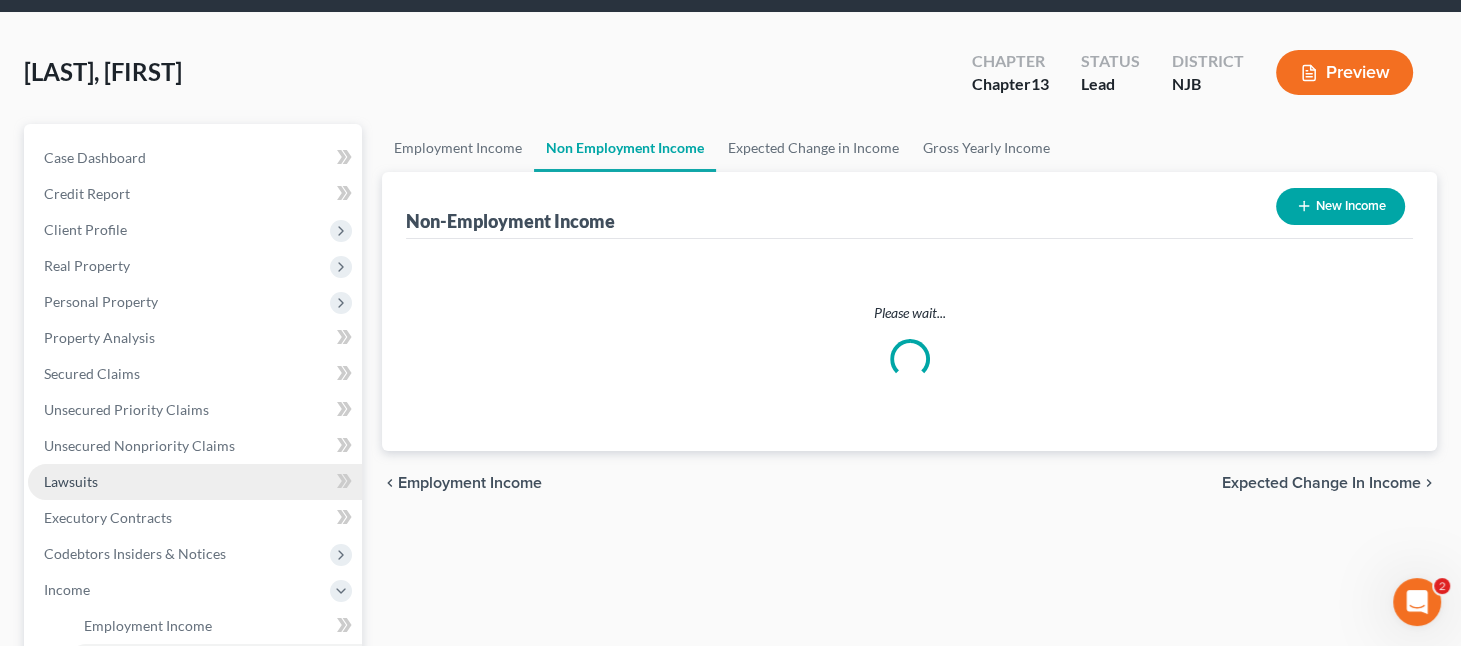 scroll, scrollTop: 0, scrollLeft: 0, axis: both 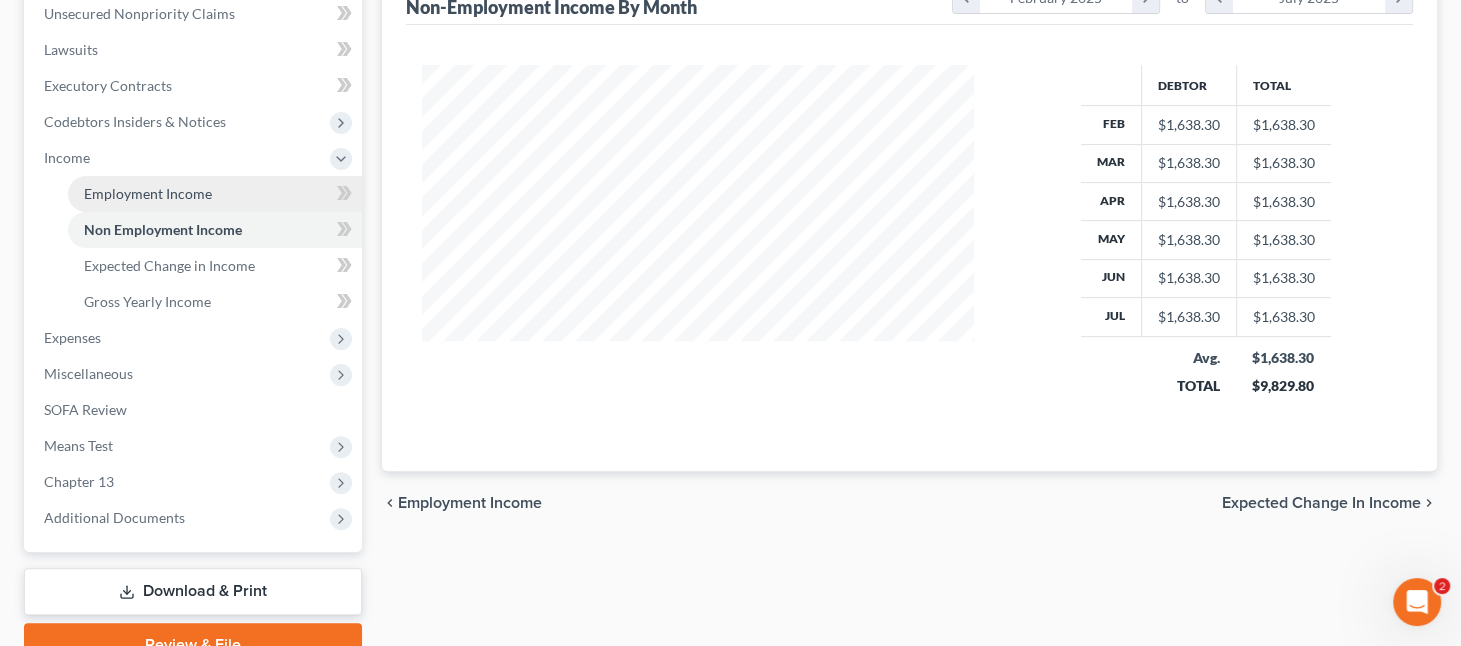 click on "Employment Income" at bounding box center (148, 193) 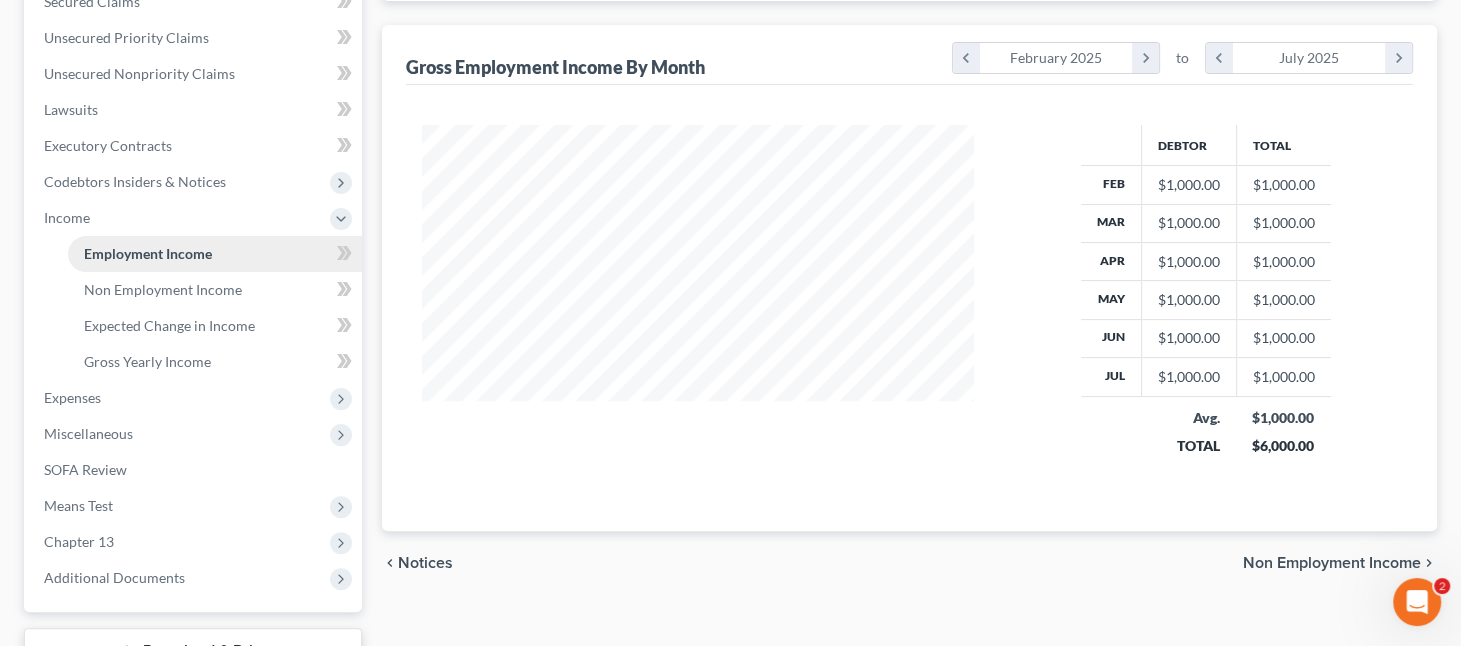 scroll, scrollTop: 232, scrollLeft: 0, axis: vertical 